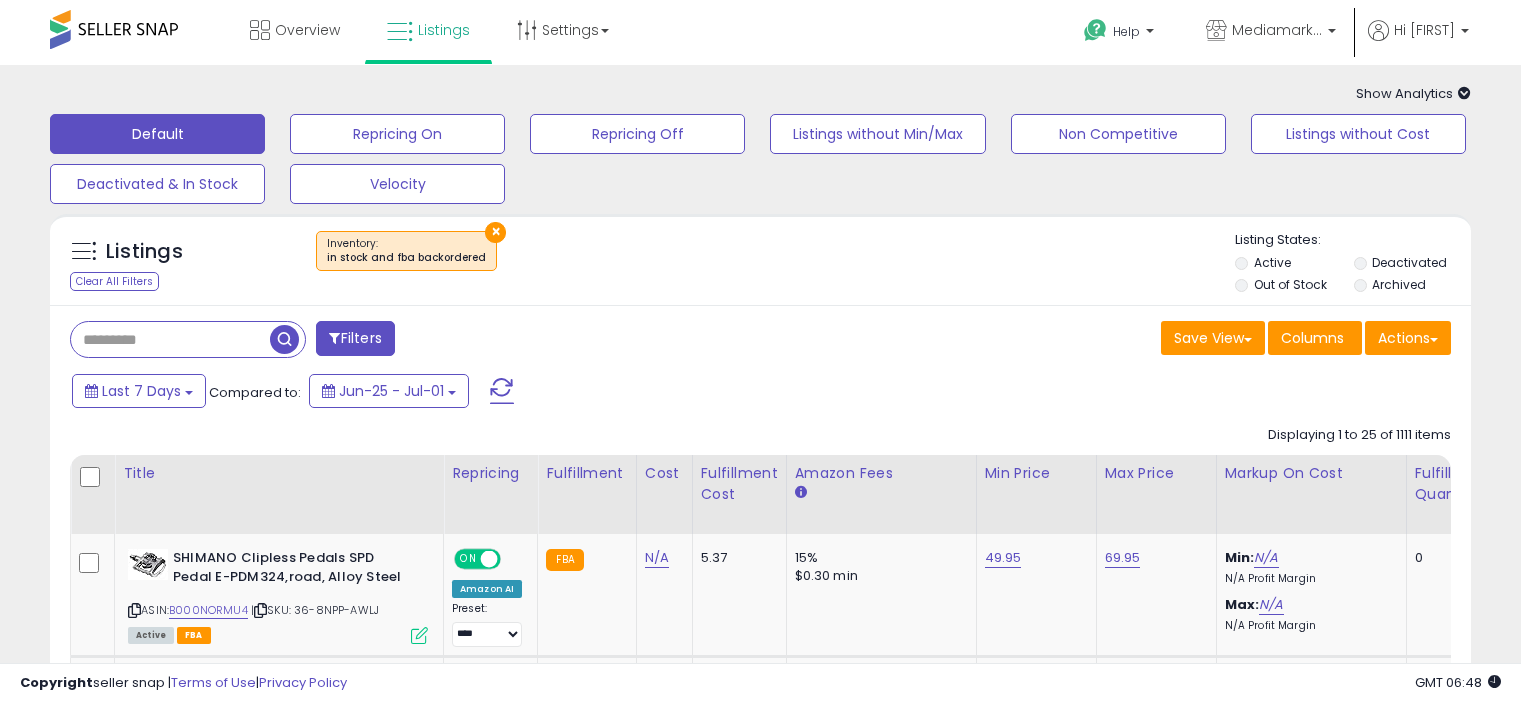 select on "**********" 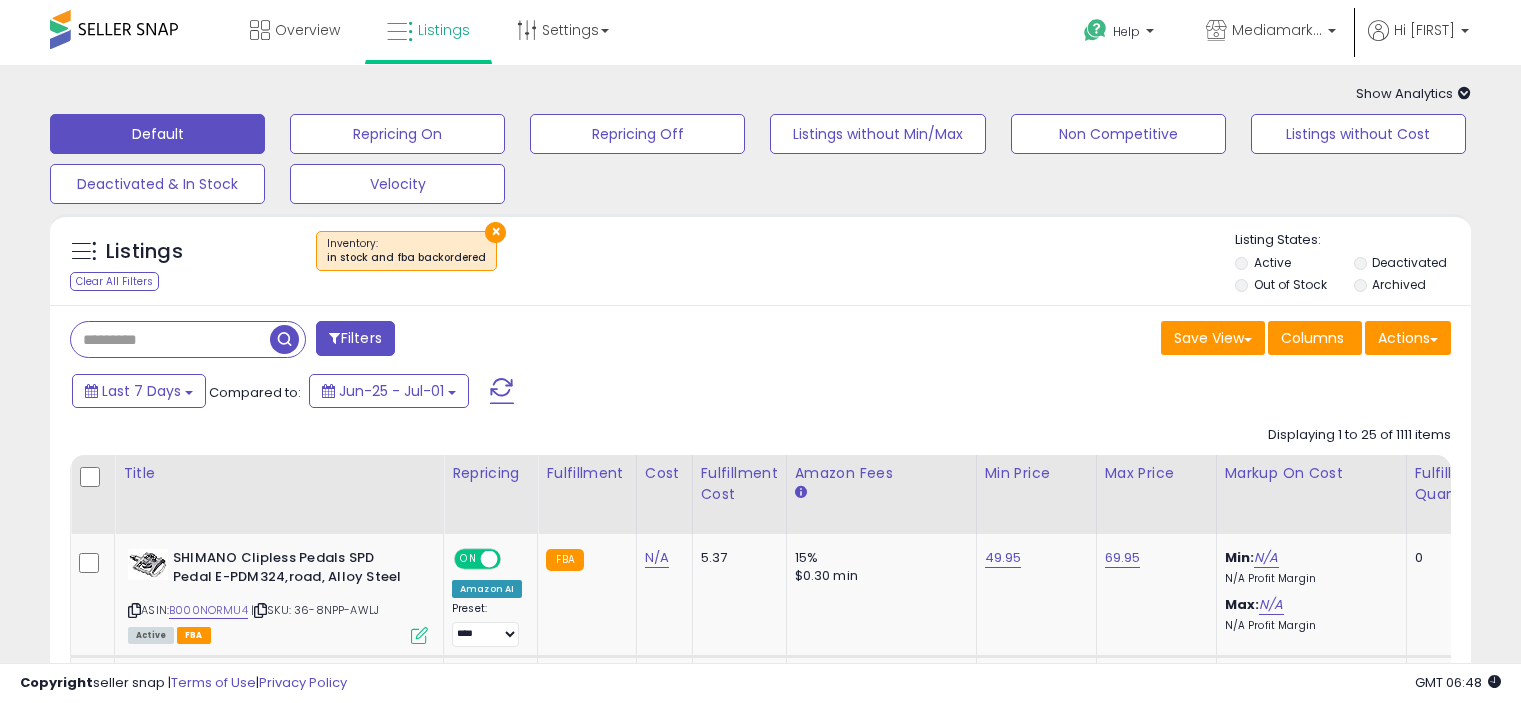 scroll, scrollTop: 0, scrollLeft: 0, axis: both 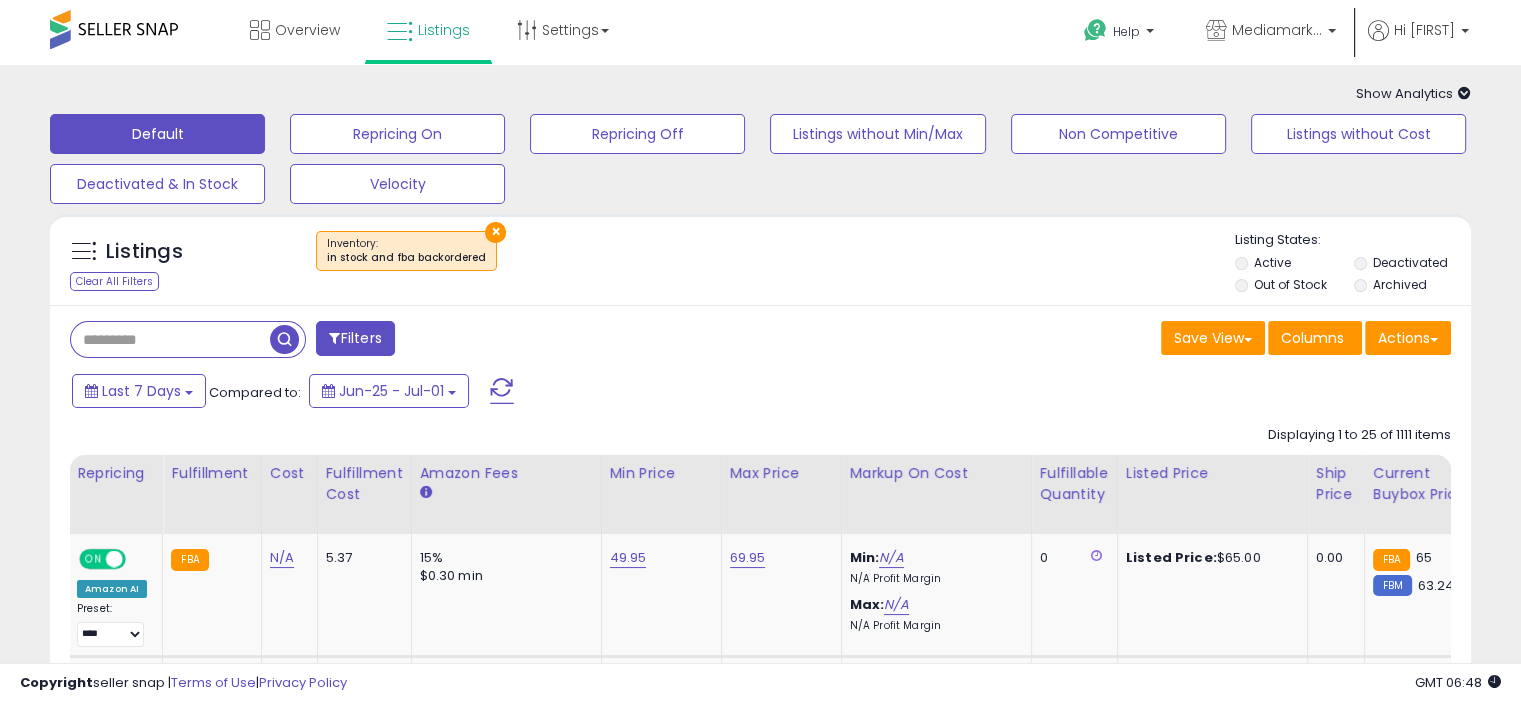 click on "Filters" at bounding box center (355, 338) 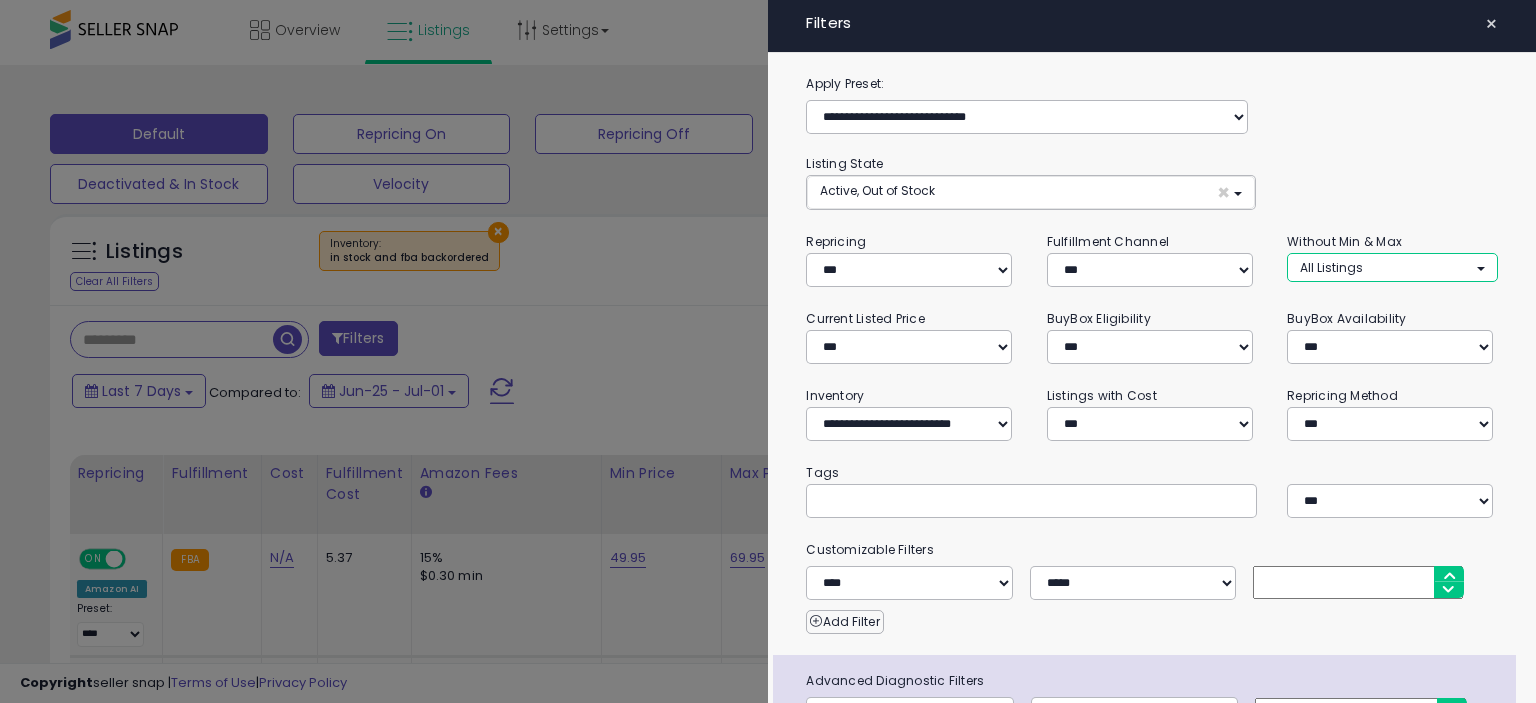 click on "All Listings" at bounding box center [1392, 267] 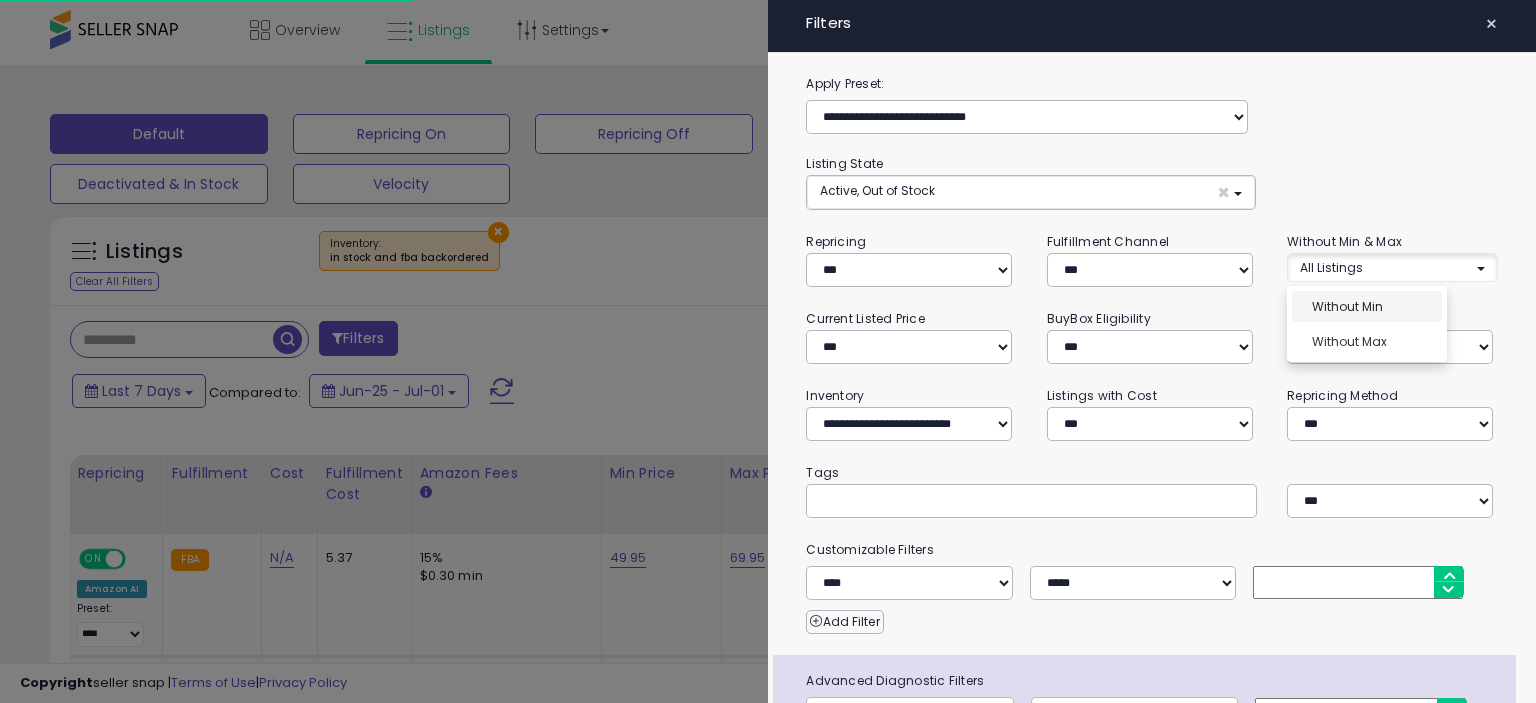 select on "**********" 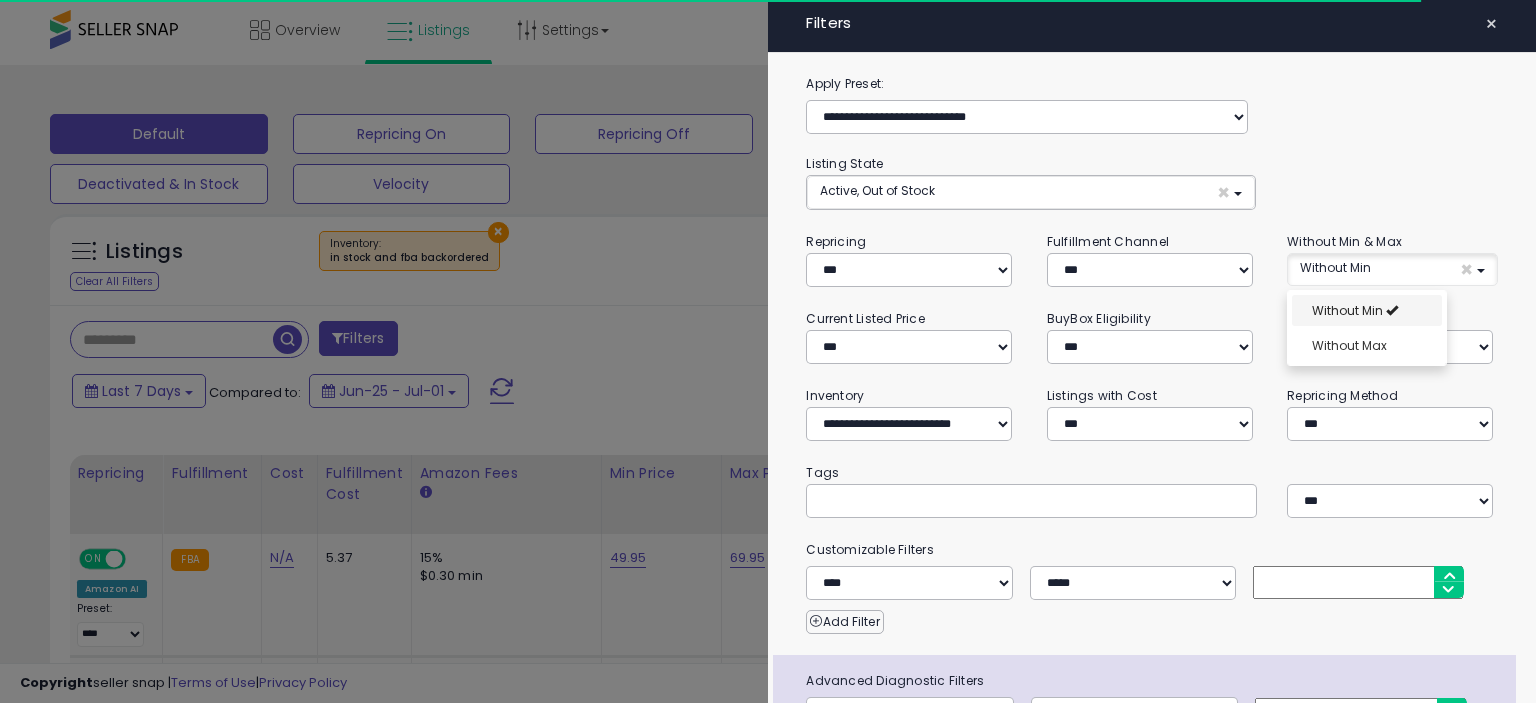 click on "Without Min" at bounding box center (1347, 310) 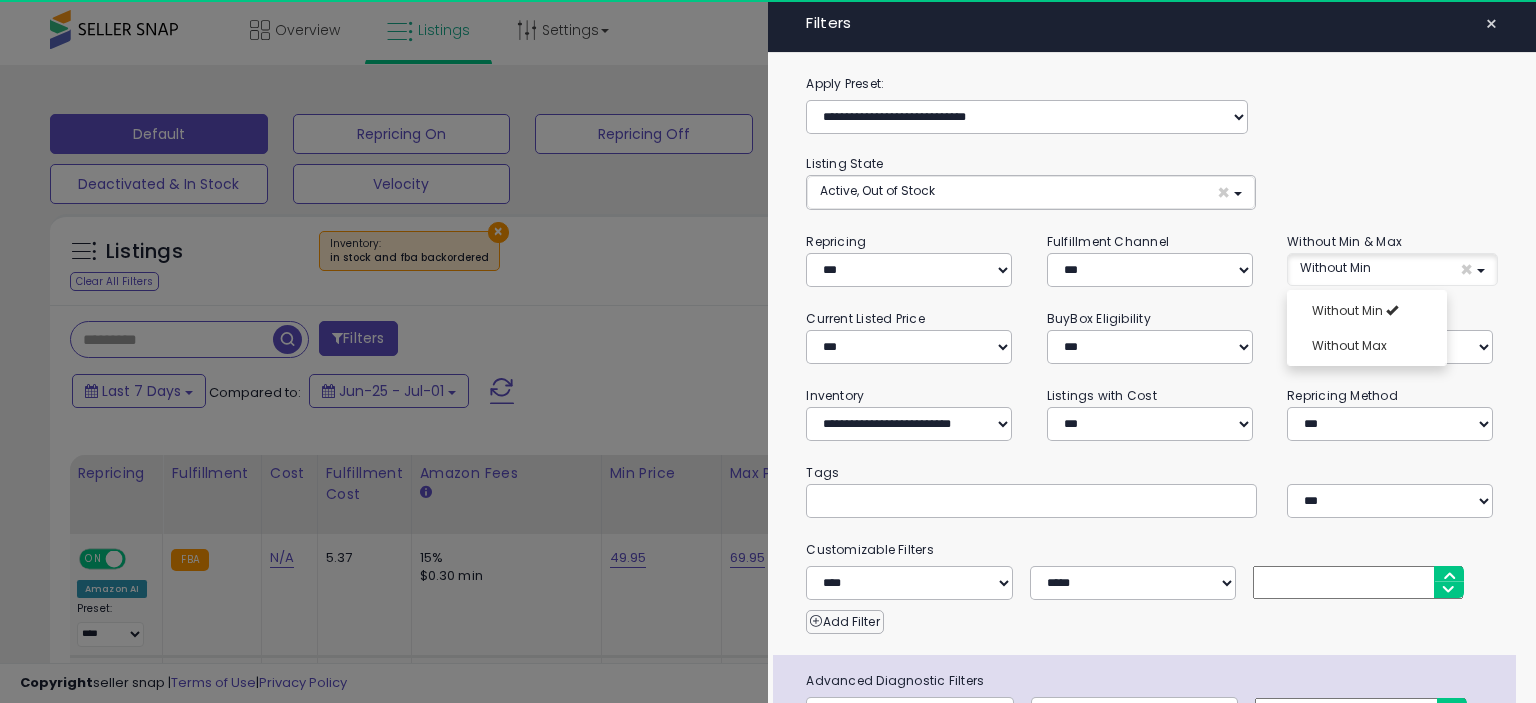 click at bounding box center [768, 351] 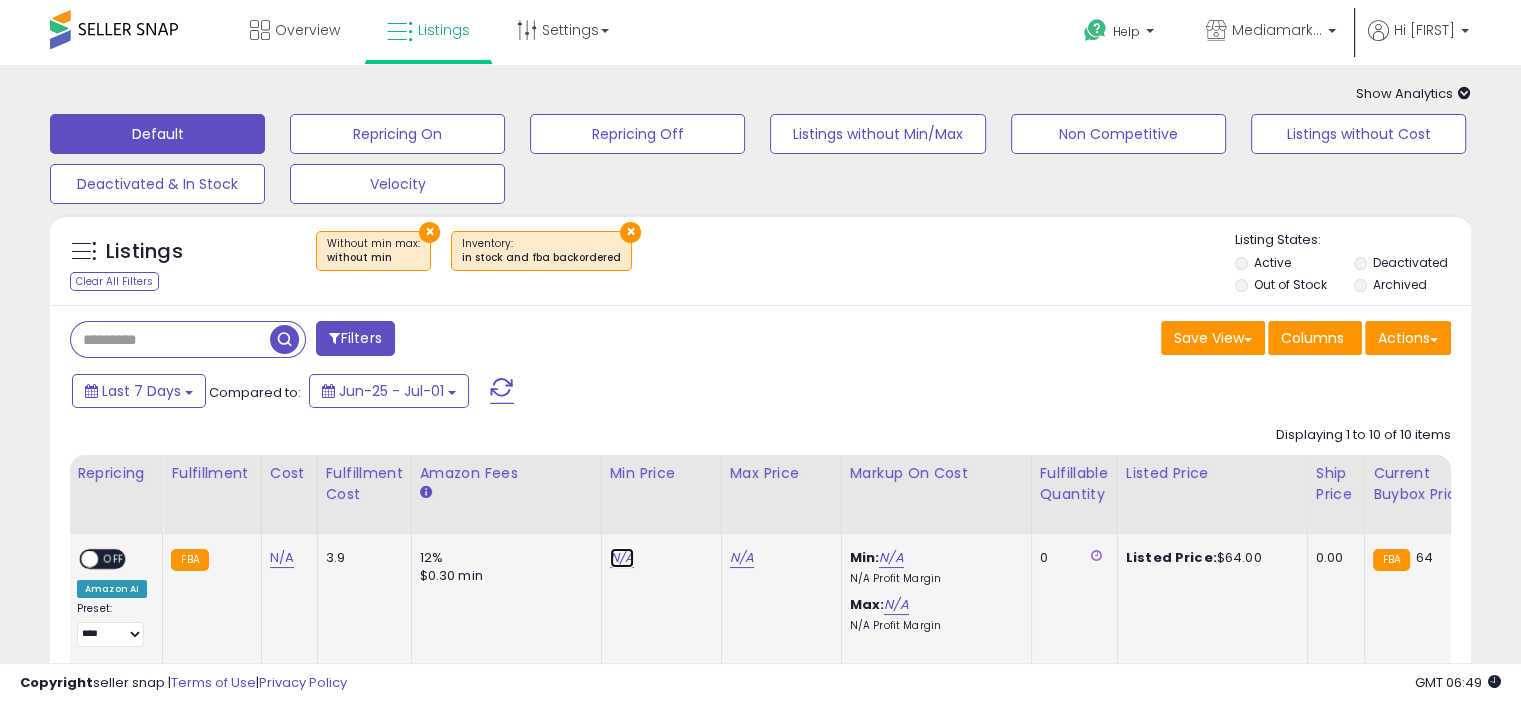 click on "N/A" at bounding box center [622, 558] 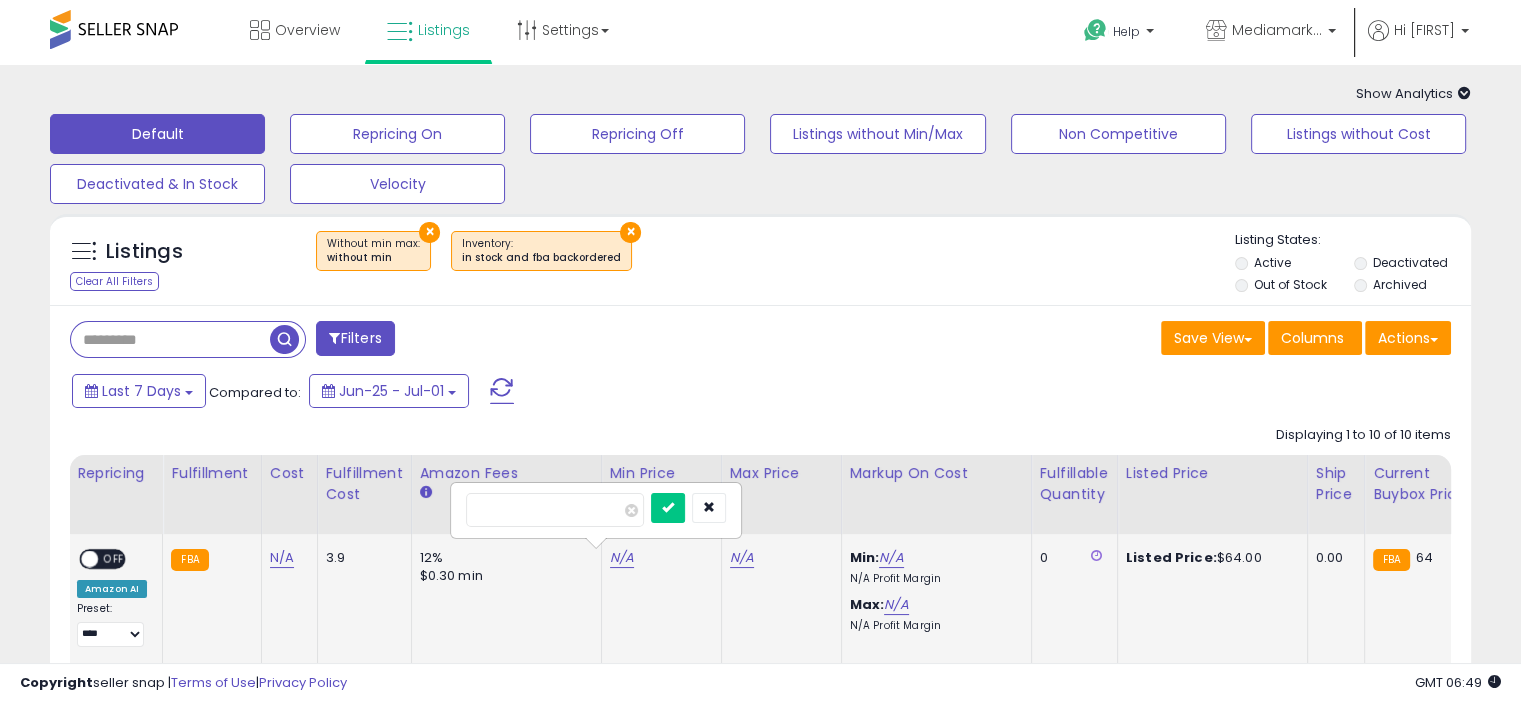 type on "*****" 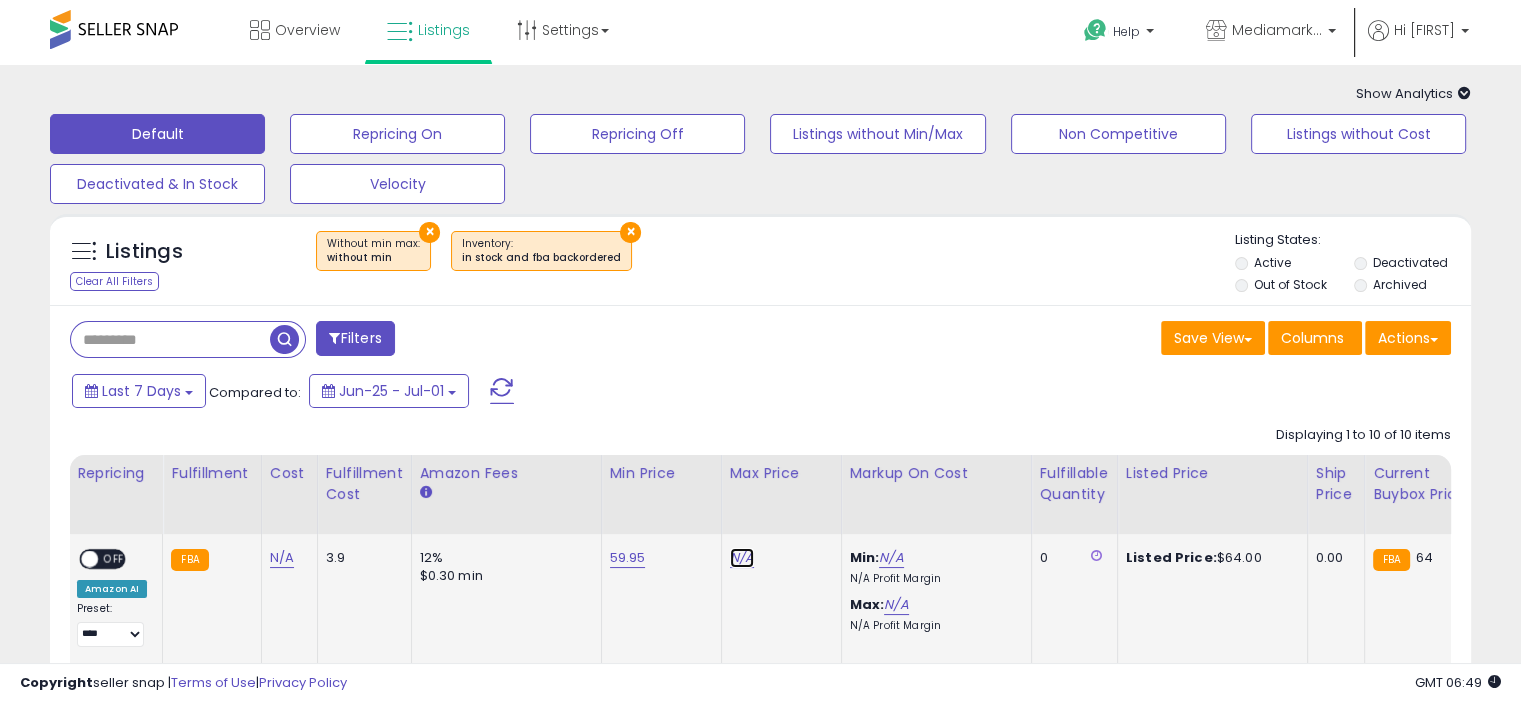 click on "N/A" at bounding box center (742, 558) 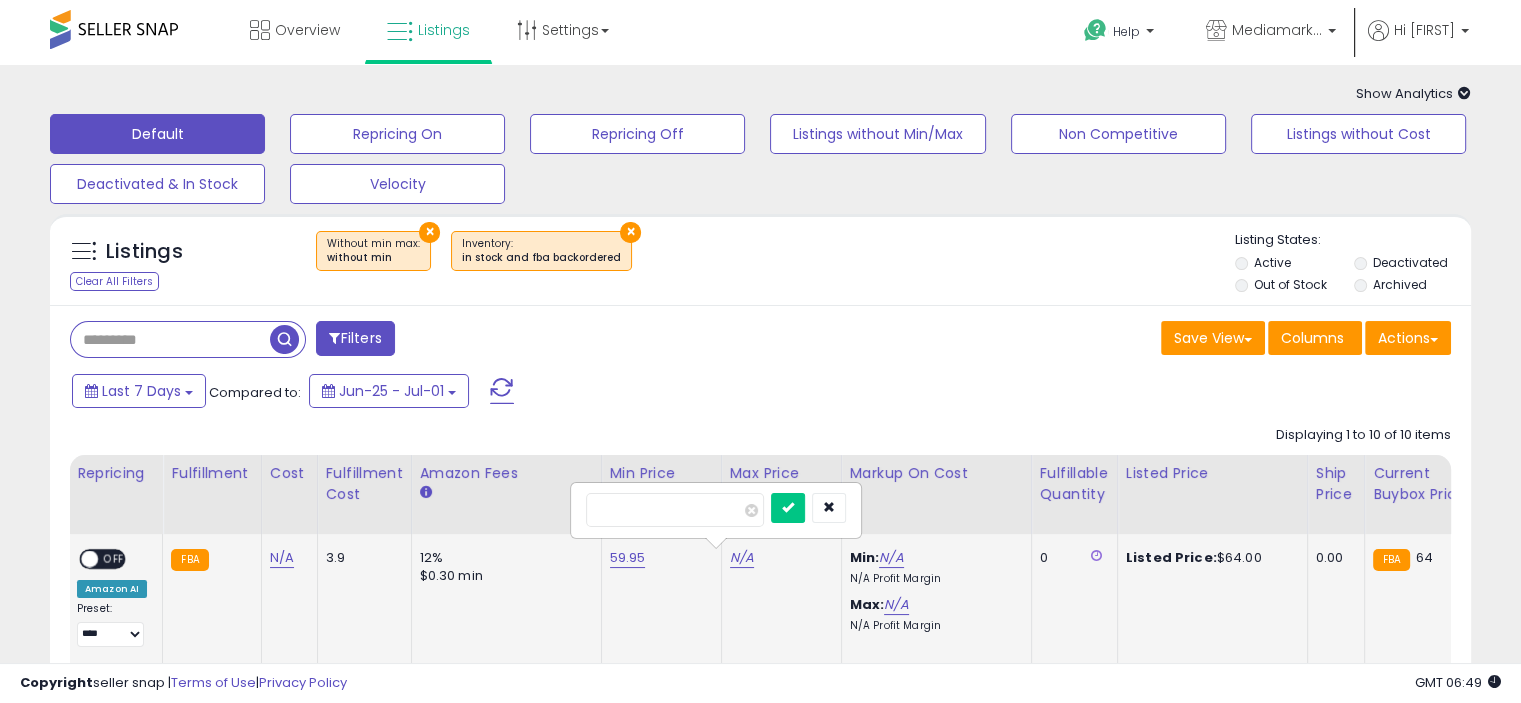 type on "*****" 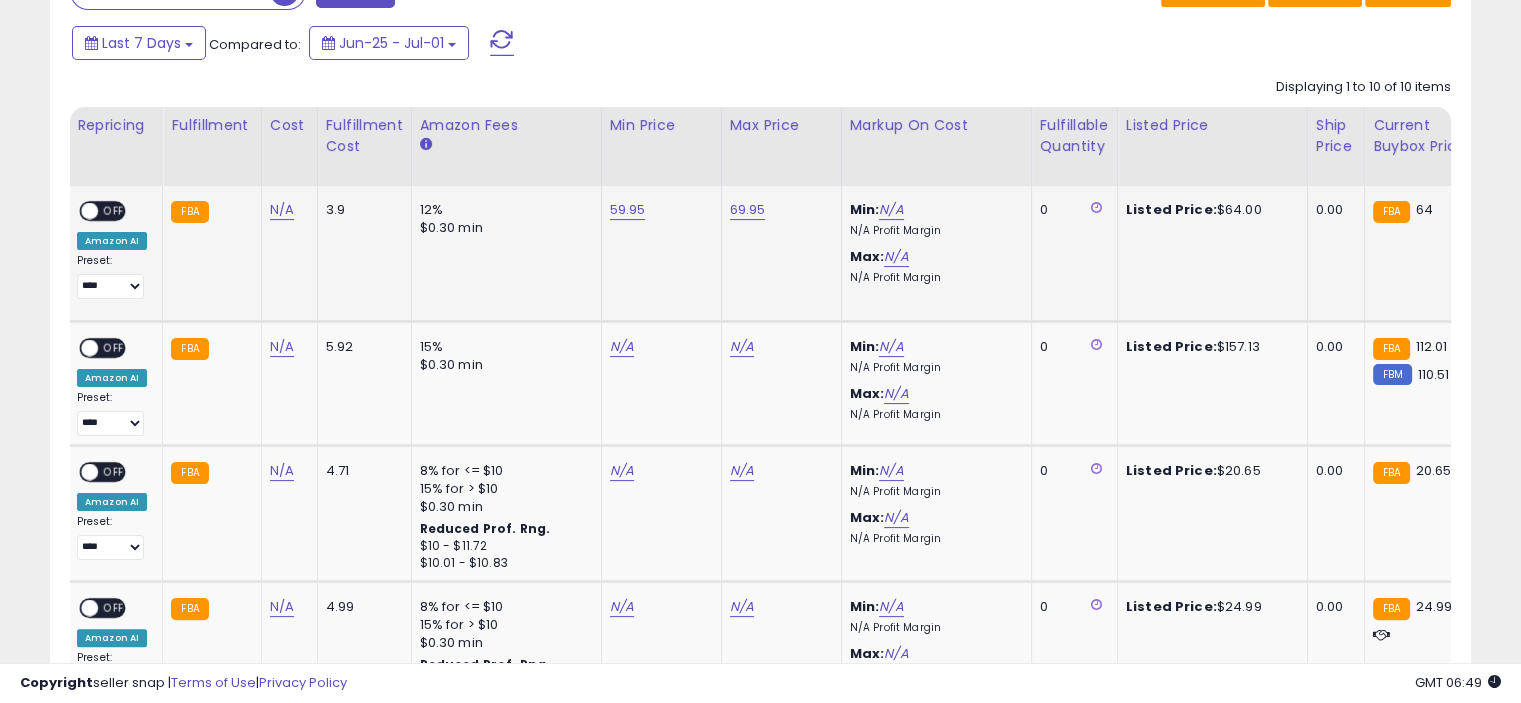 scroll, scrollTop: 360, scrollLeft: 0, axis: vertical 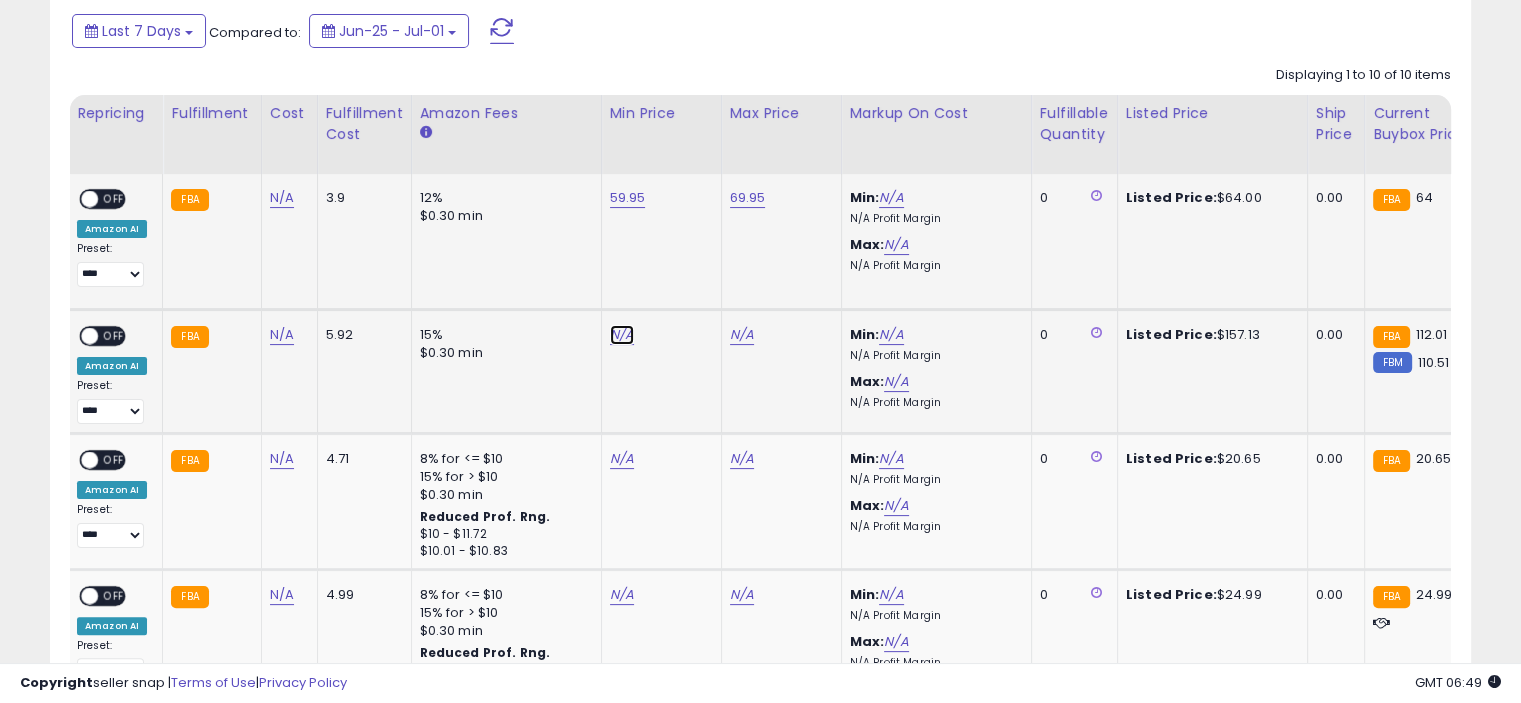 click on "N/A" at bounding box center (622, 335) 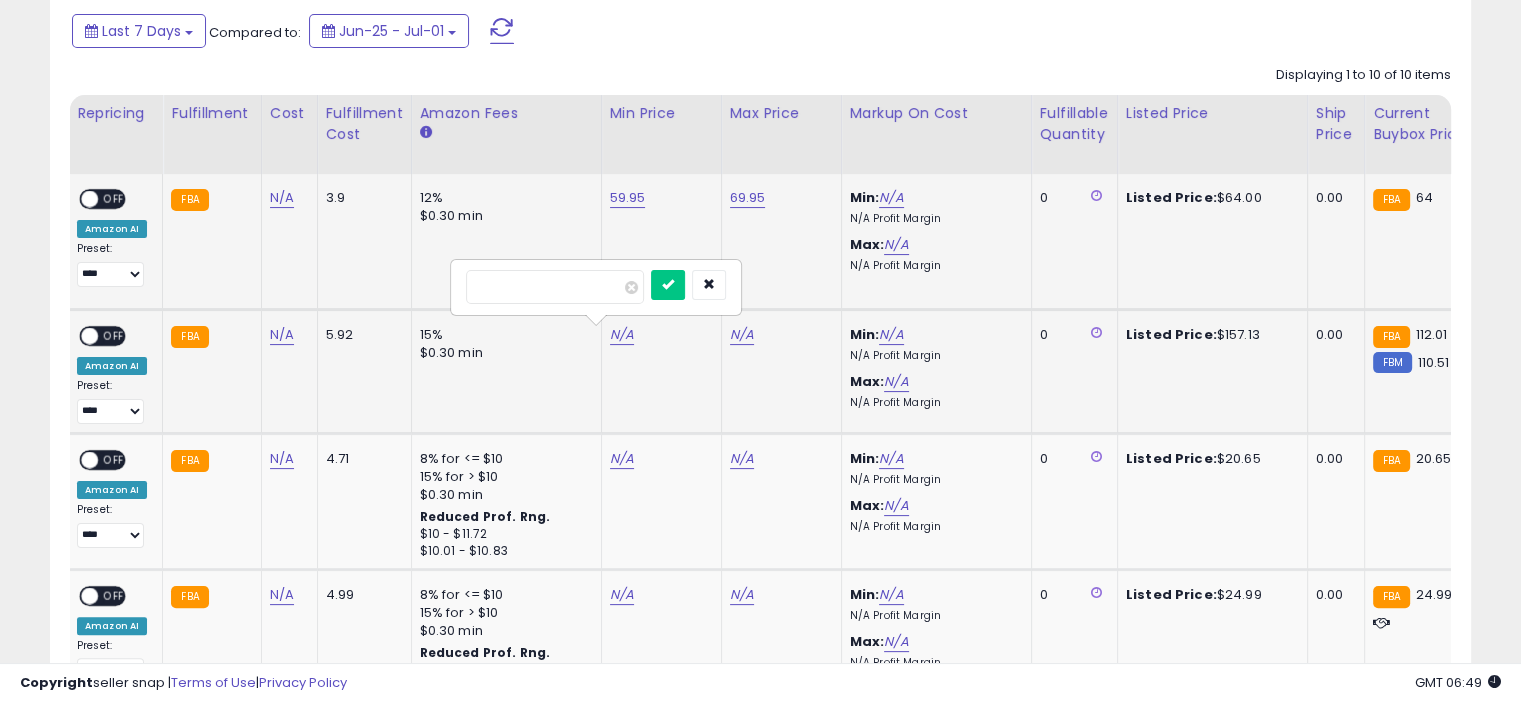click at bounding box center [668, 285] 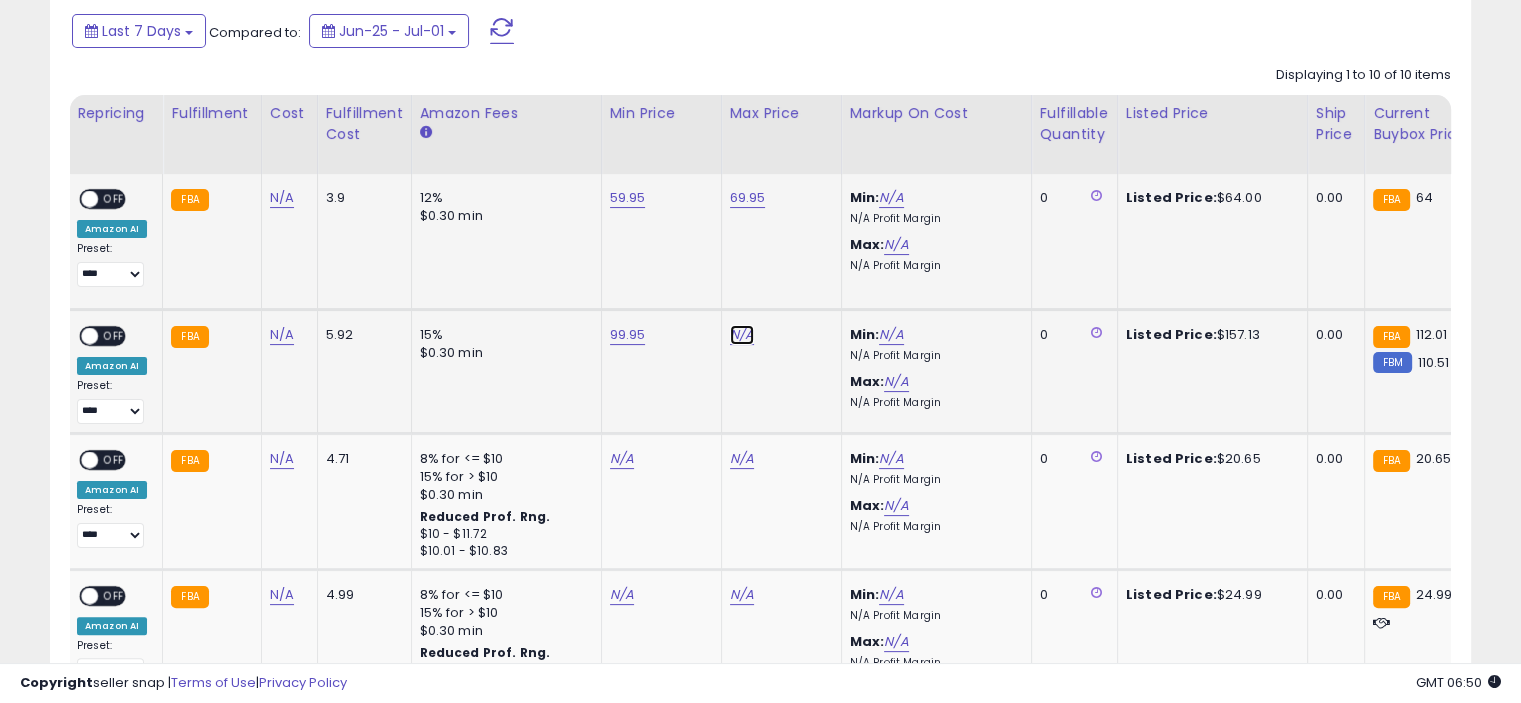 click on "N/A" at bounding box center [742, 335] 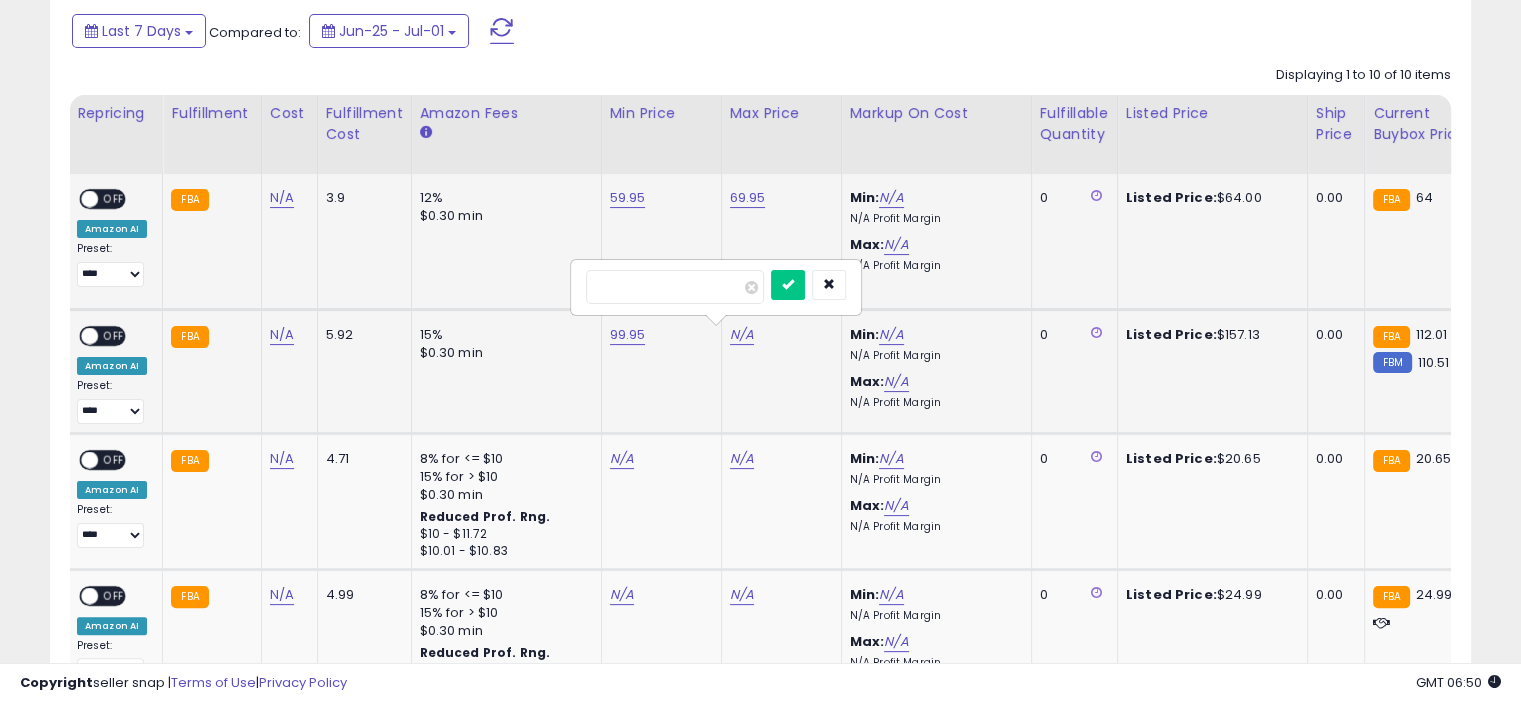 type on "******" 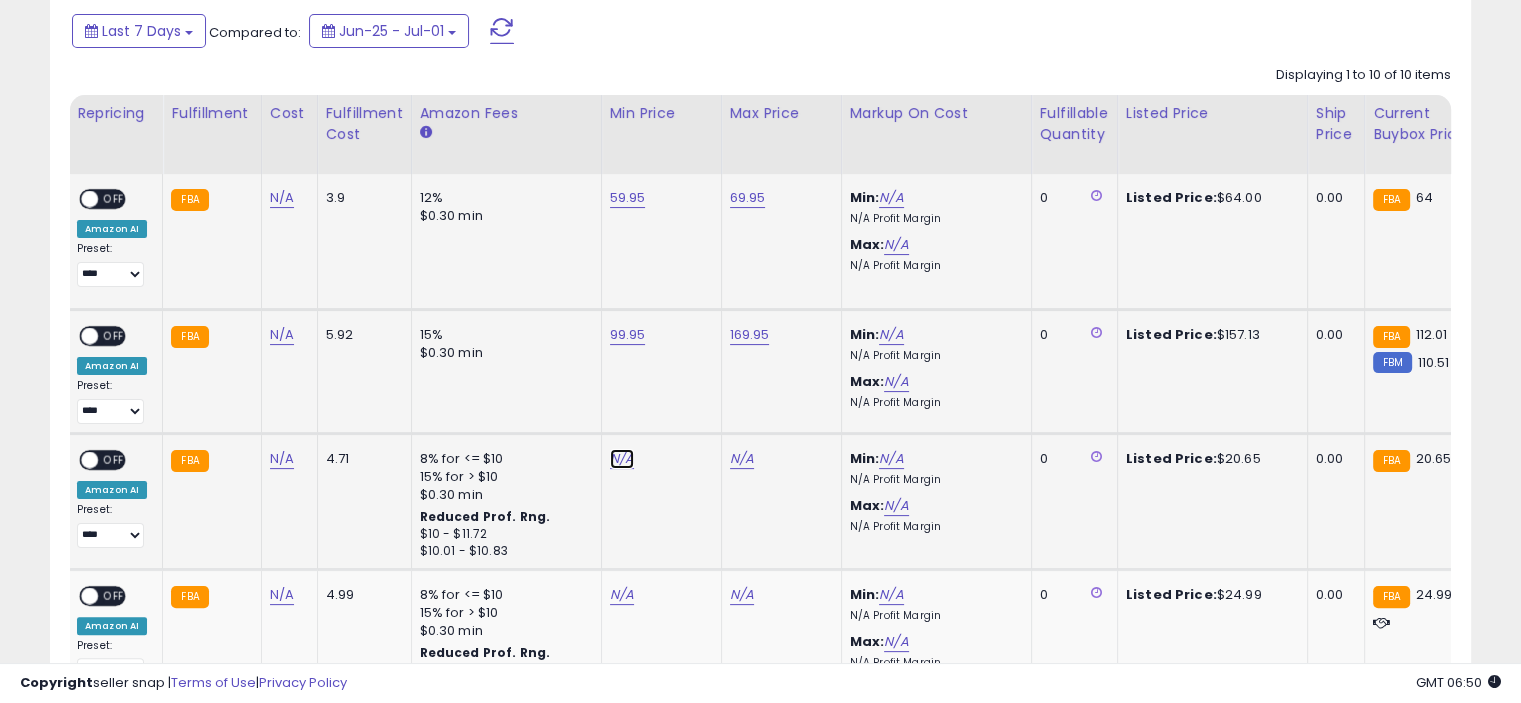 click on "N/A" at bounding box center [622, 459] 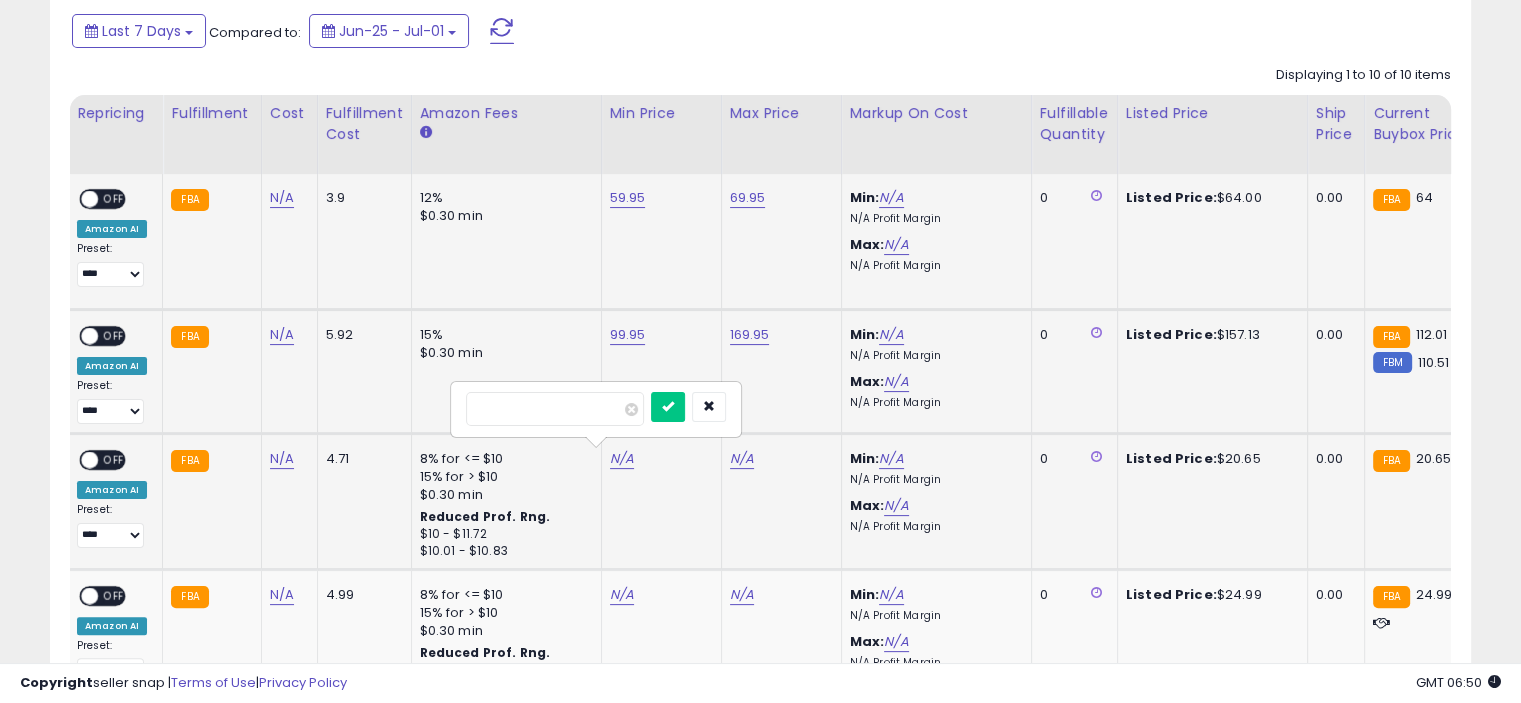 type on "*****" 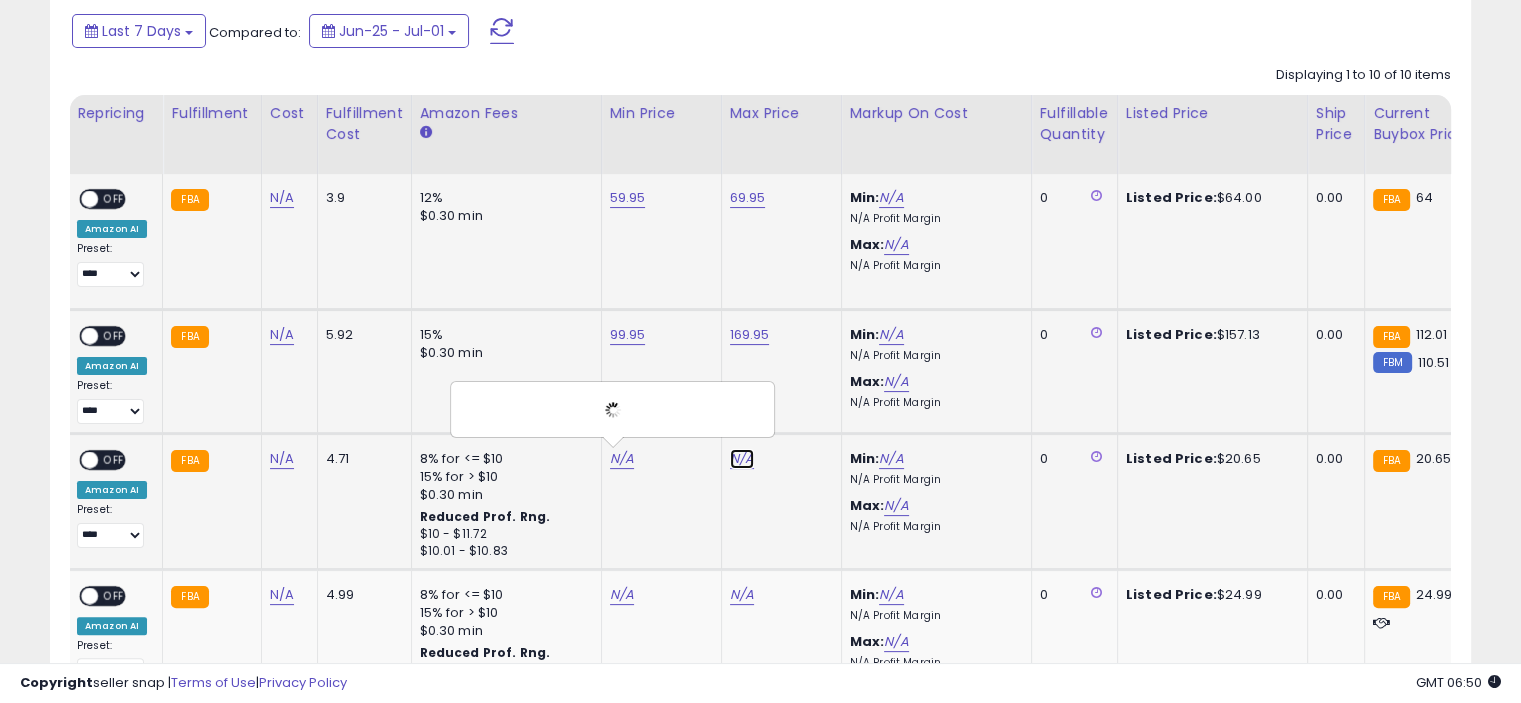 click on "N/A" at bounding box center [742, 459] 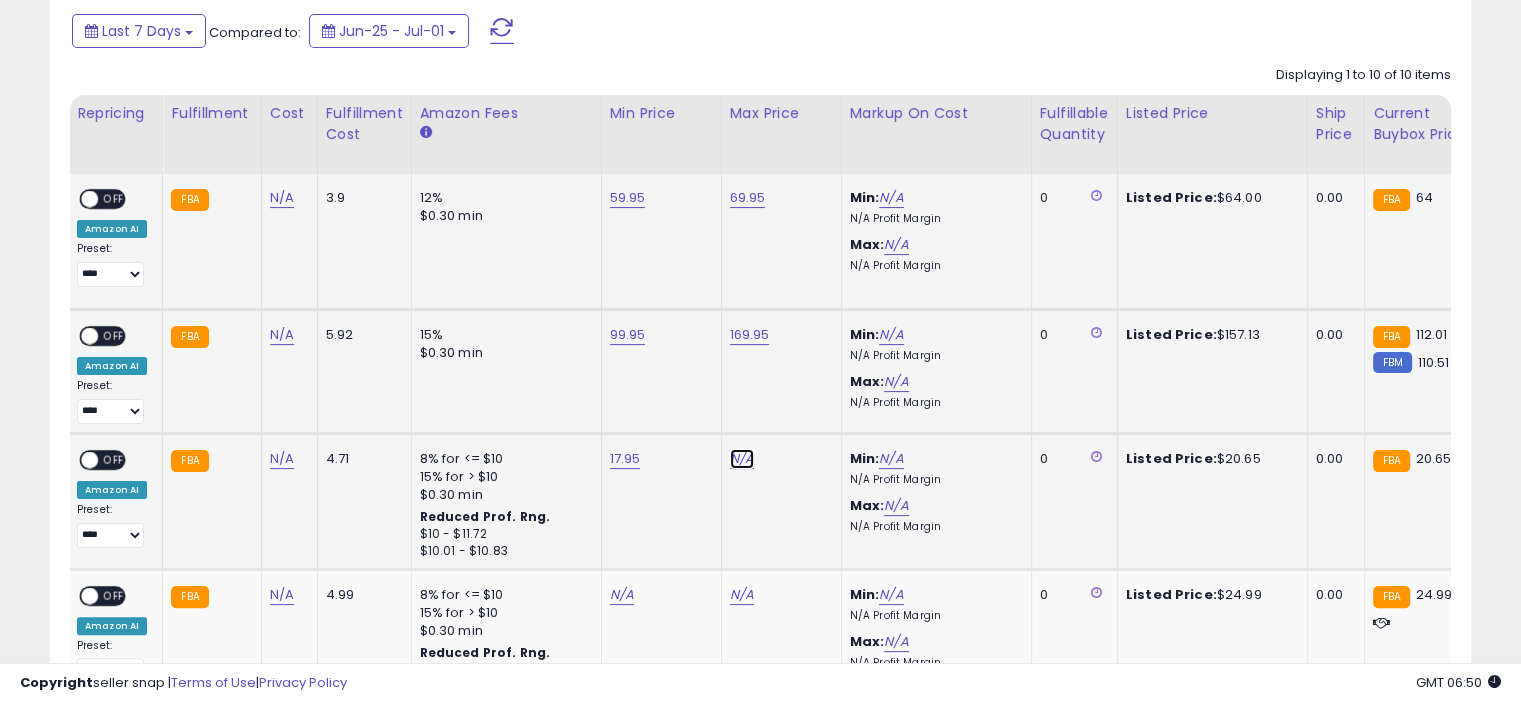 click on "N/A" at bounding box center [742, 459] 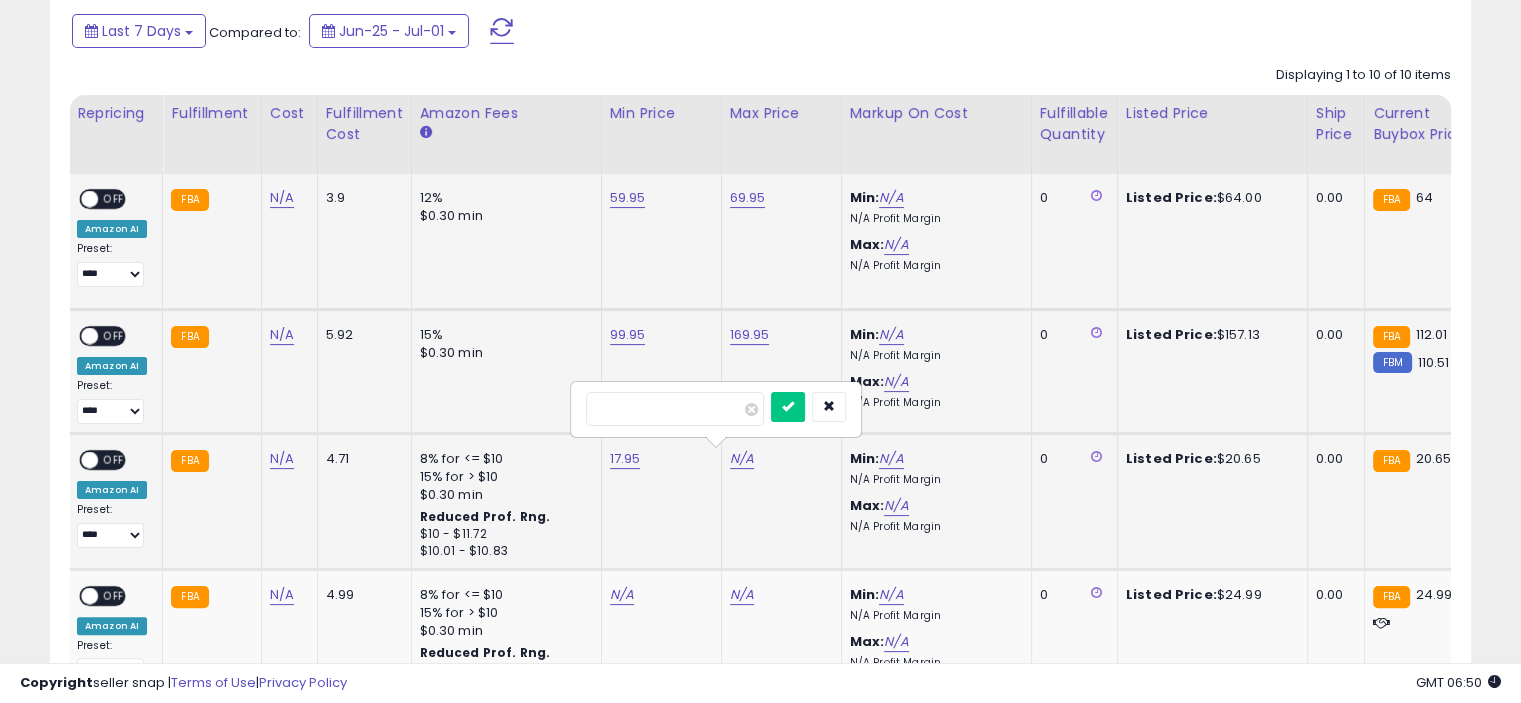 type on "*****" 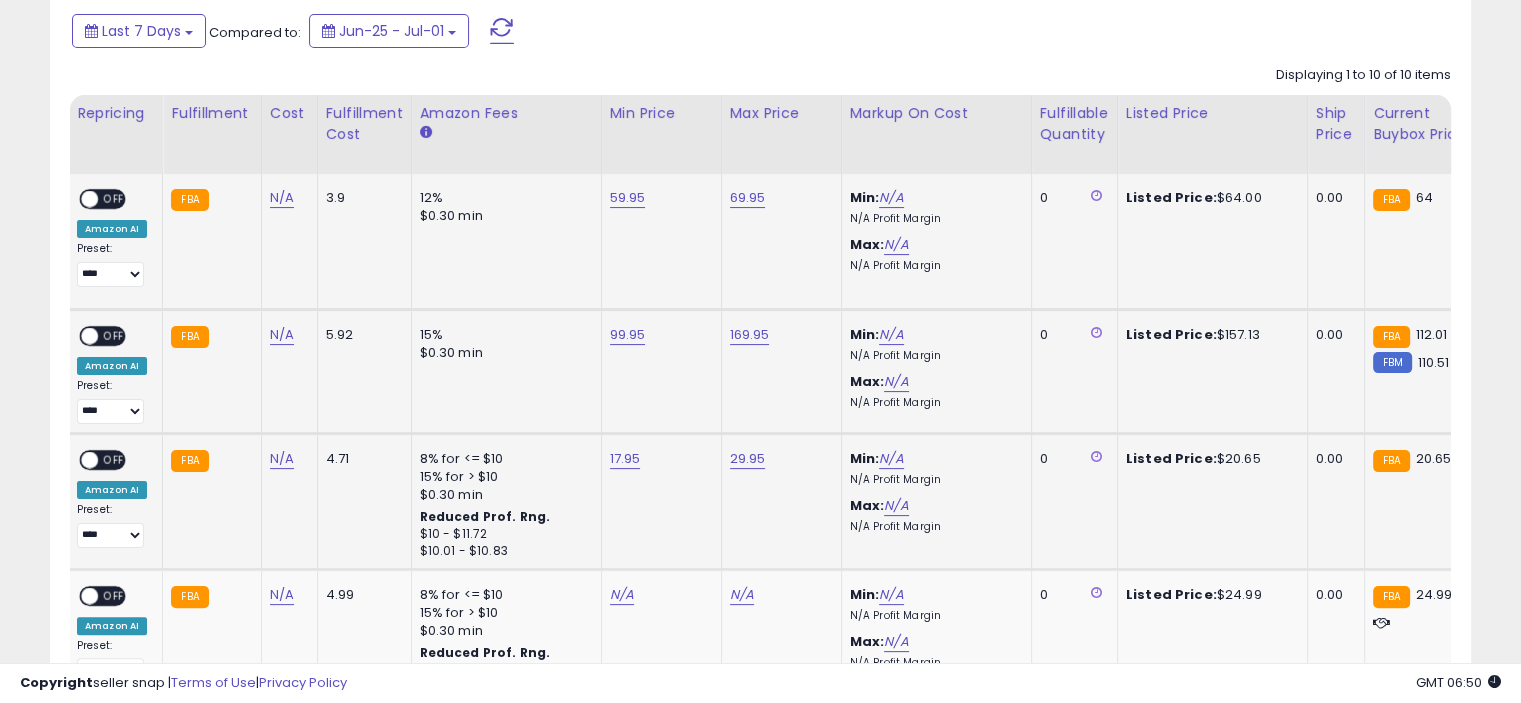 click on "OFF" at bounding box center (114, 459) 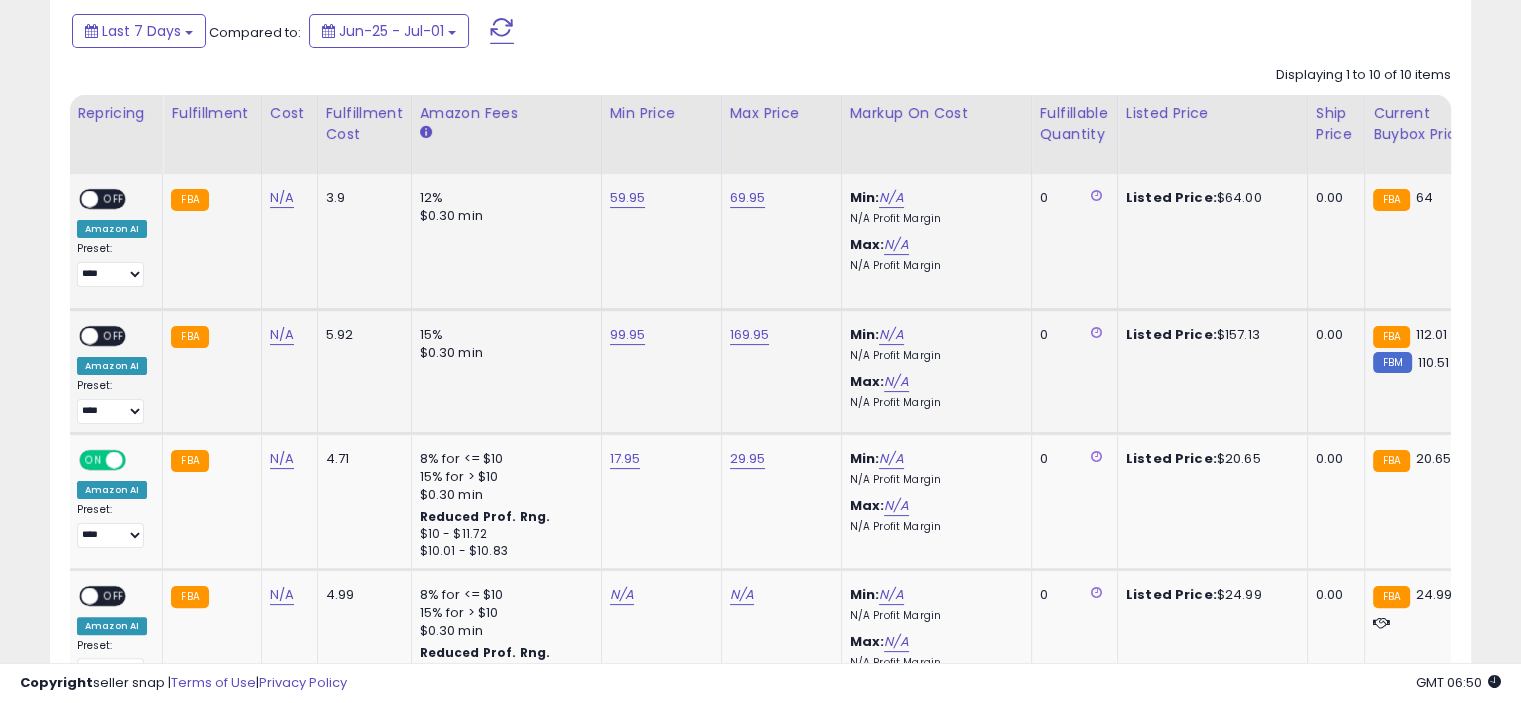 click on "OFF" at bounding box center [114, 336] 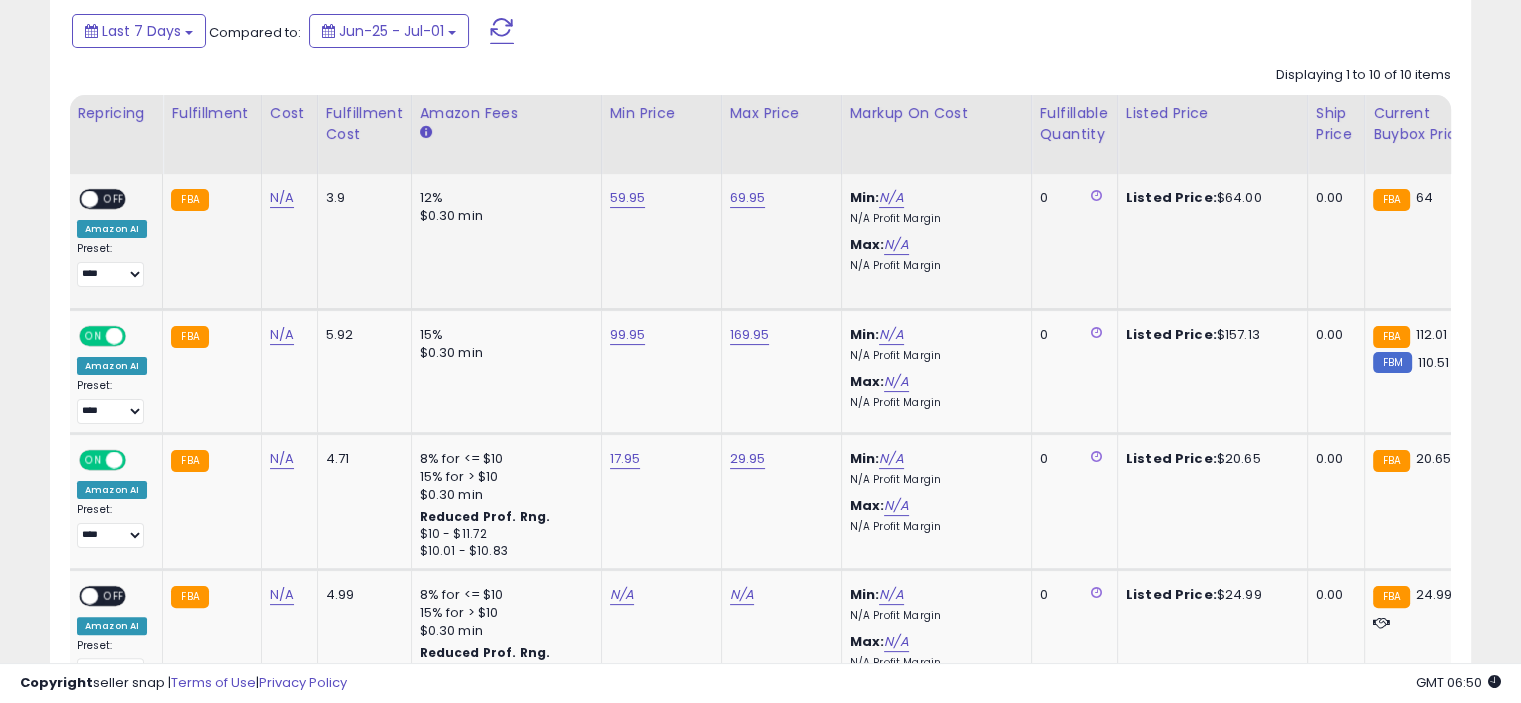 click on "OFF" at bounding box center [114, 199] 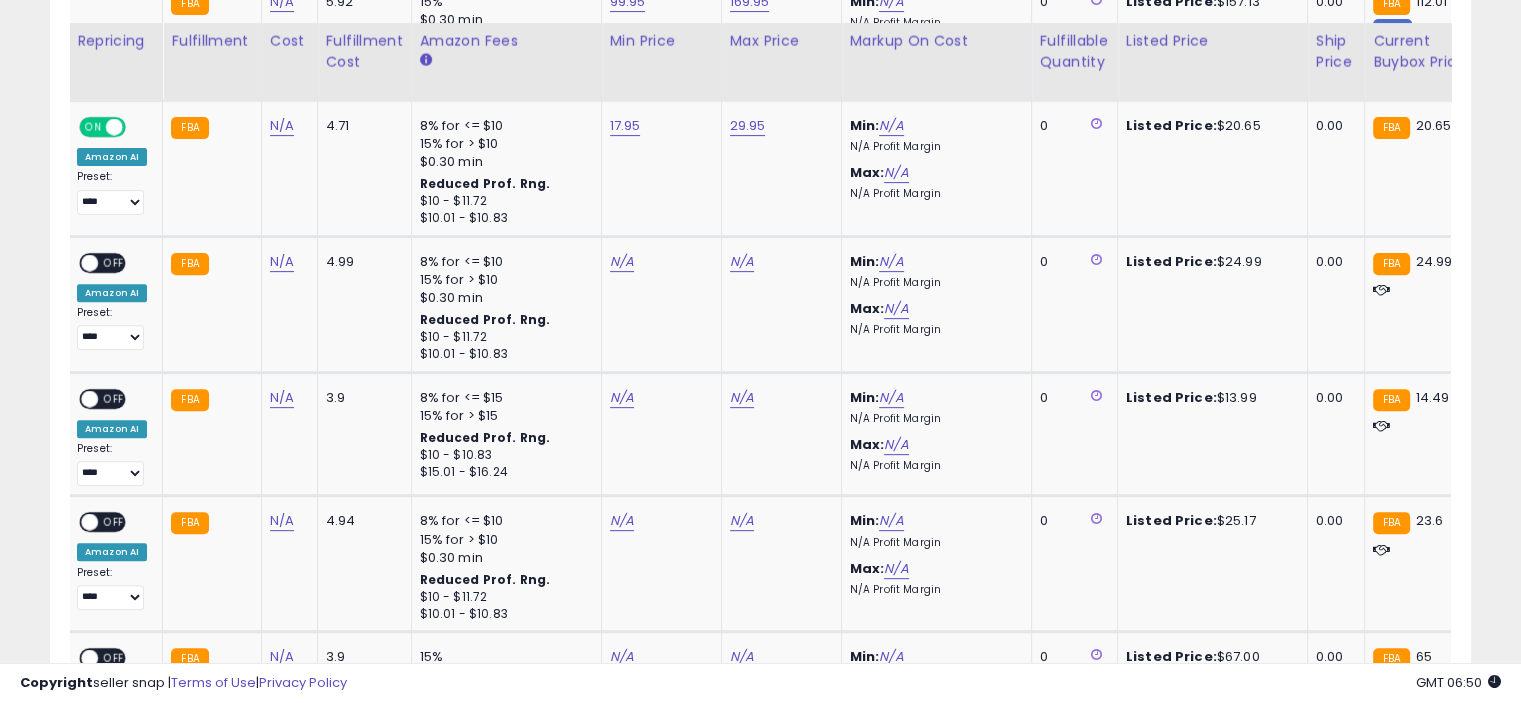scroll, scrollTop: 733, scrollLeft: 0, axis: vertical 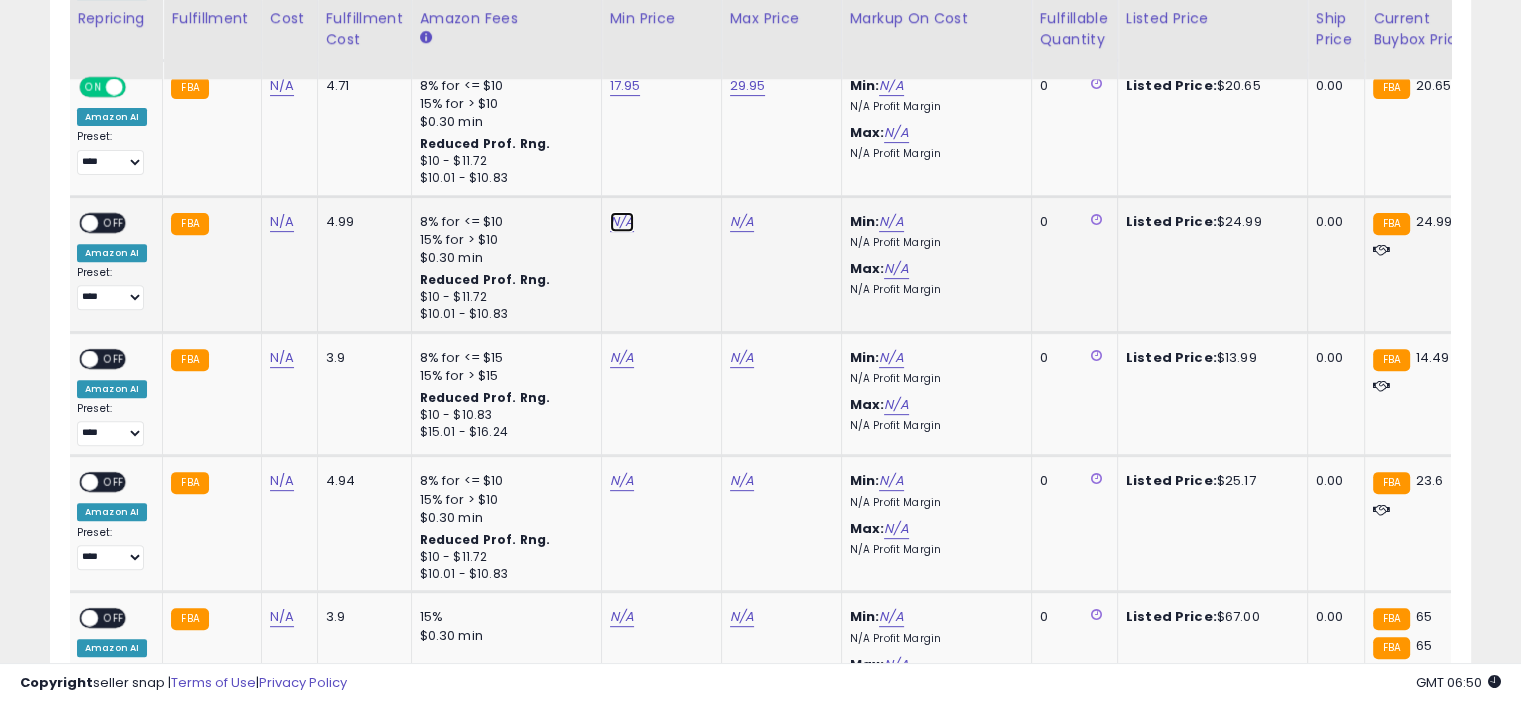 click on "N/A" at bounding box center [622, 222] 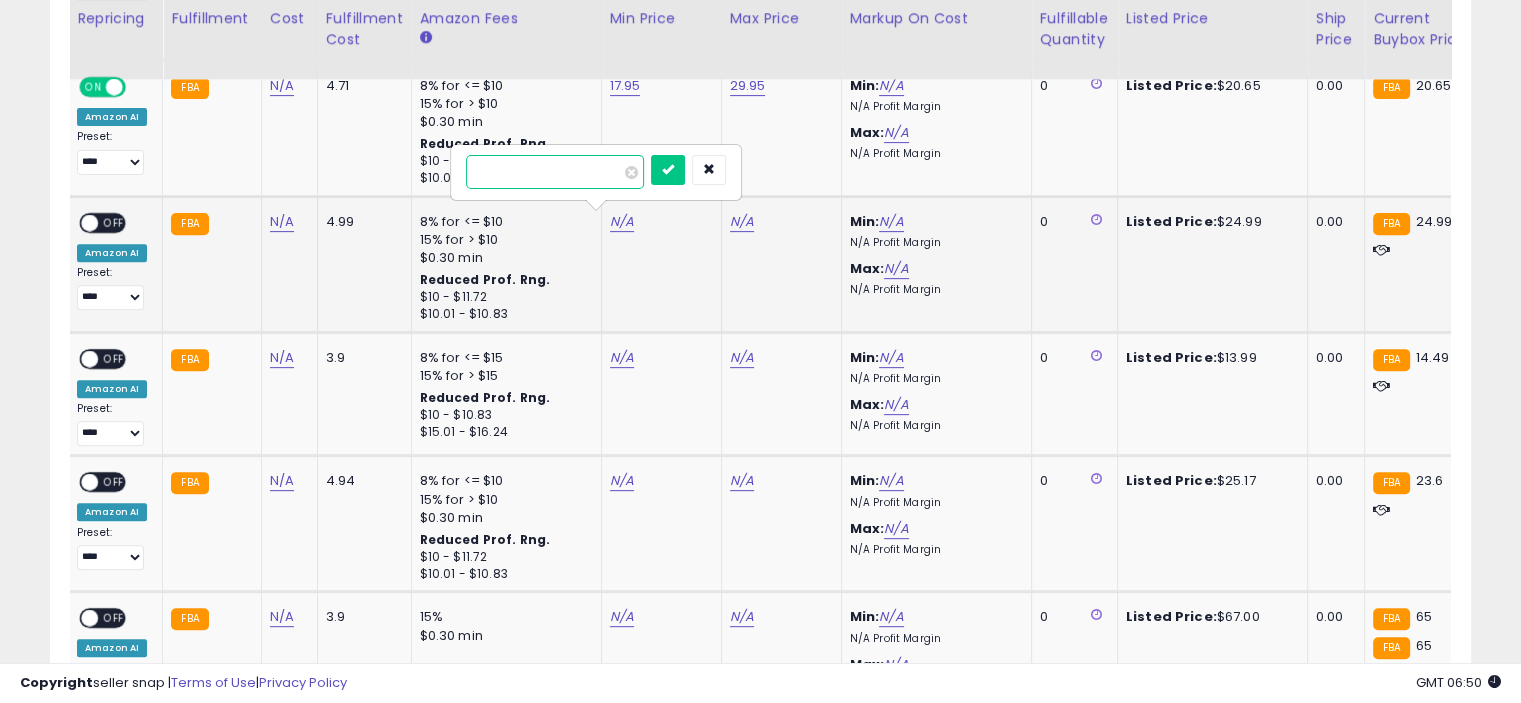 type on "*****" 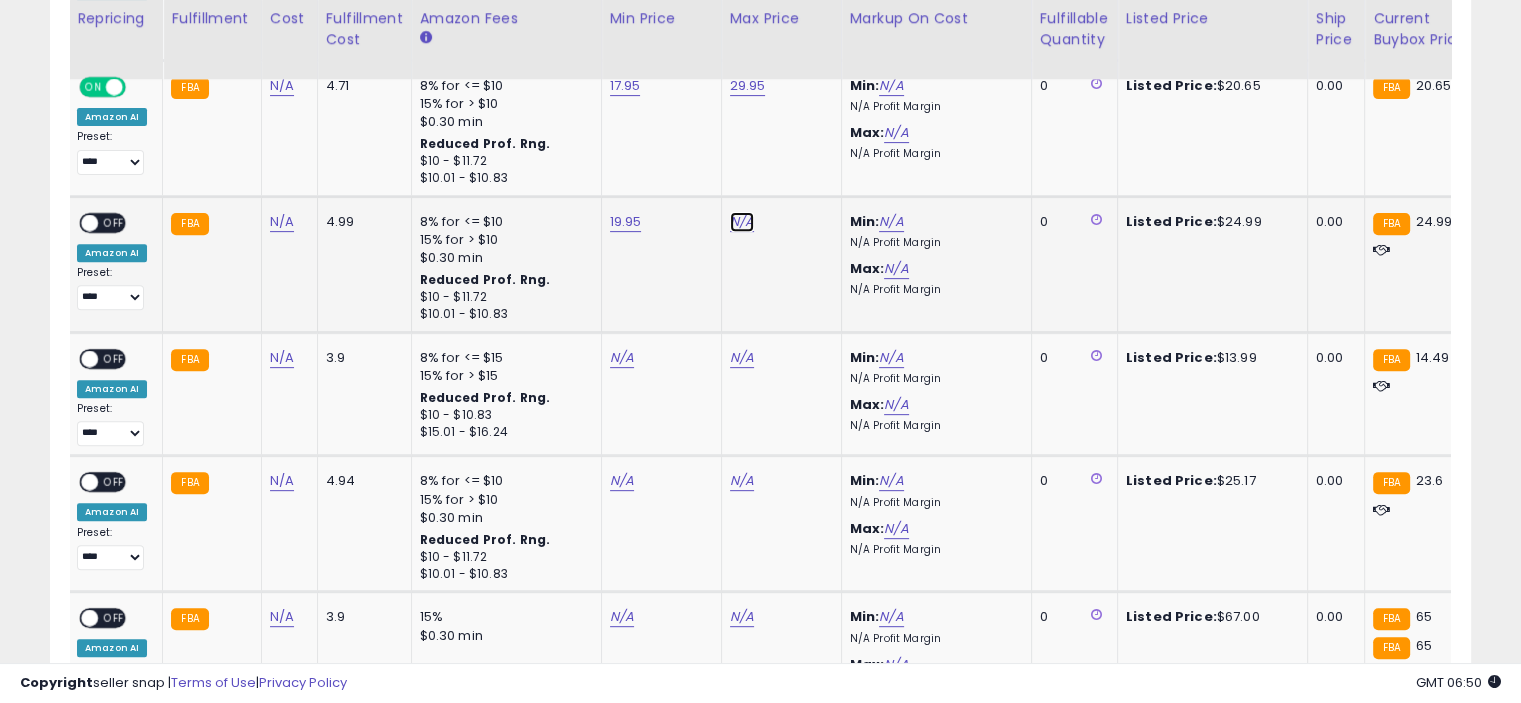 click on "N/A" at bounding box center [742, 222] 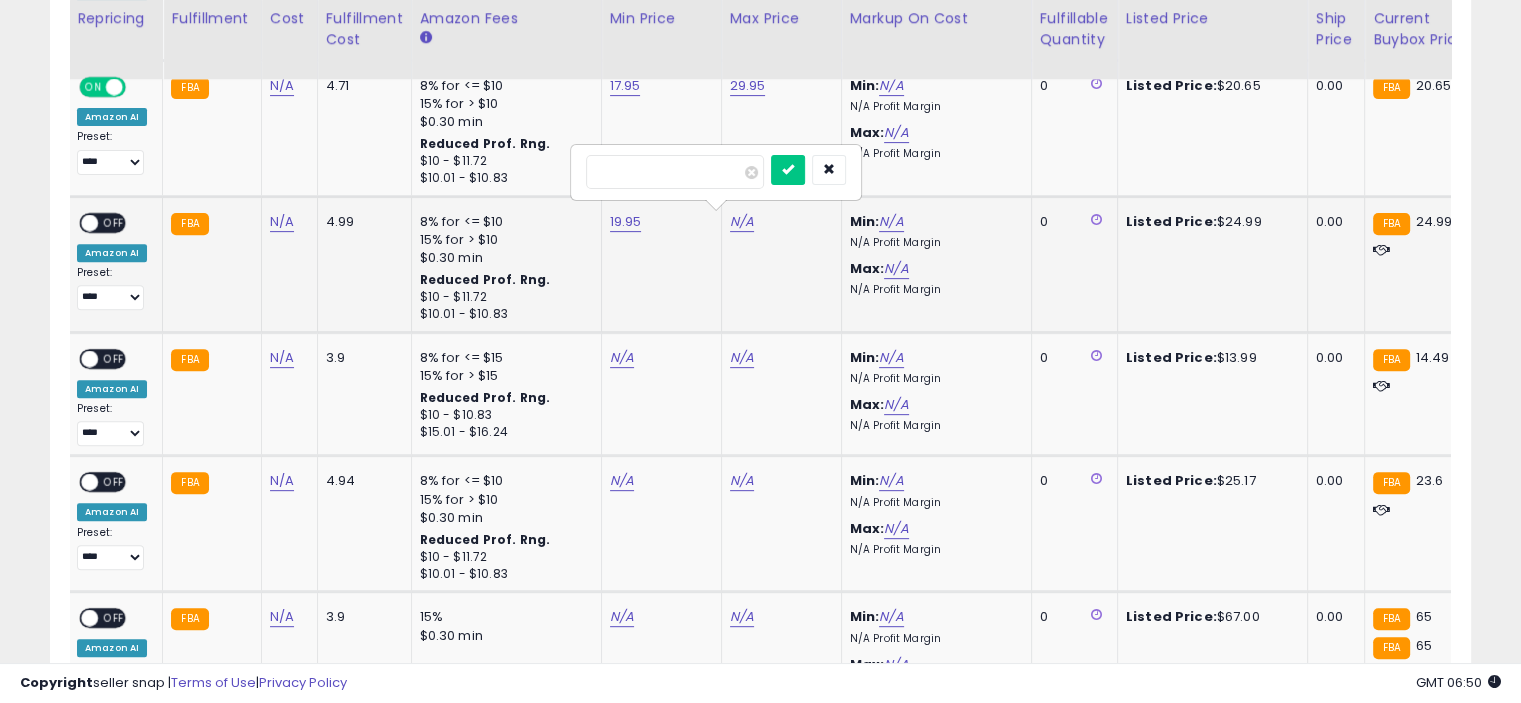 type on "*****" 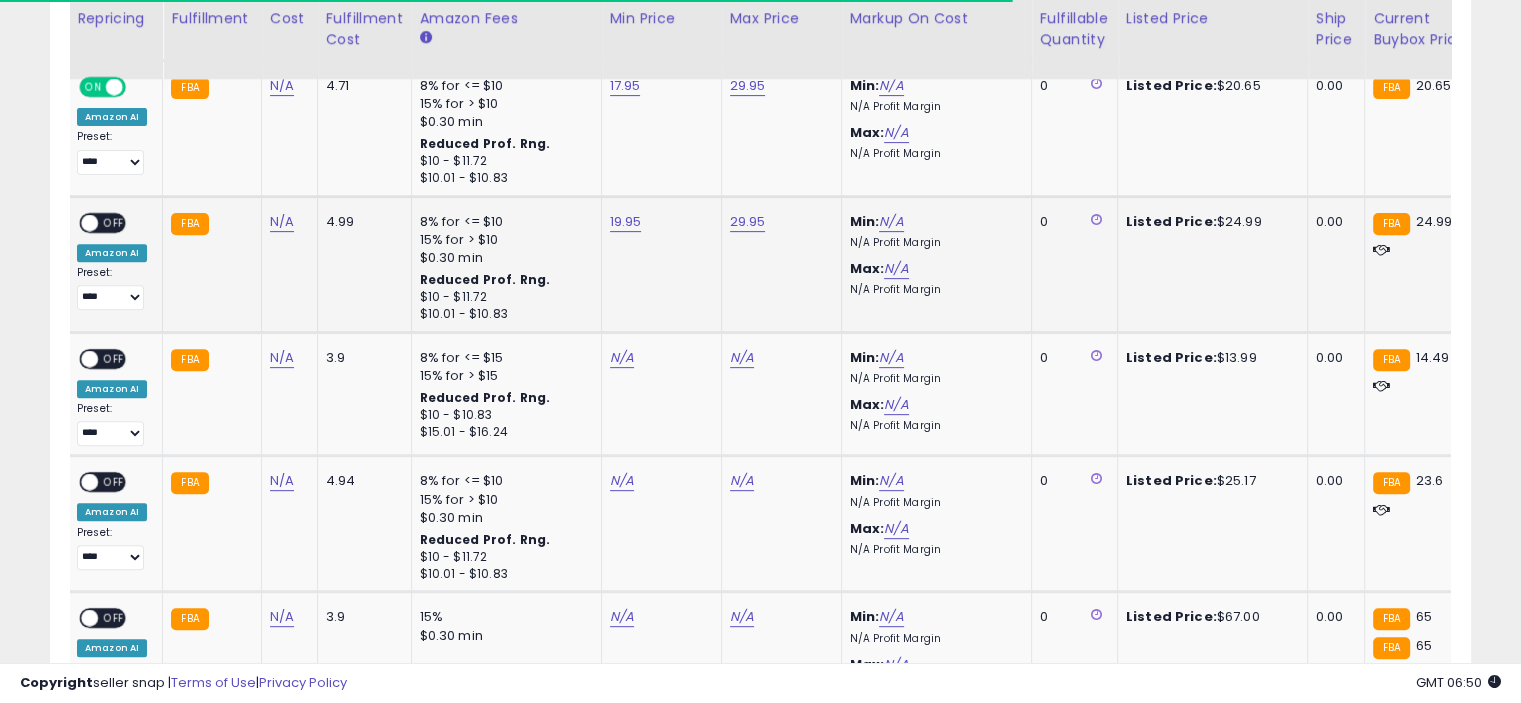 click on "OFF" at bounding box center [114, 222] 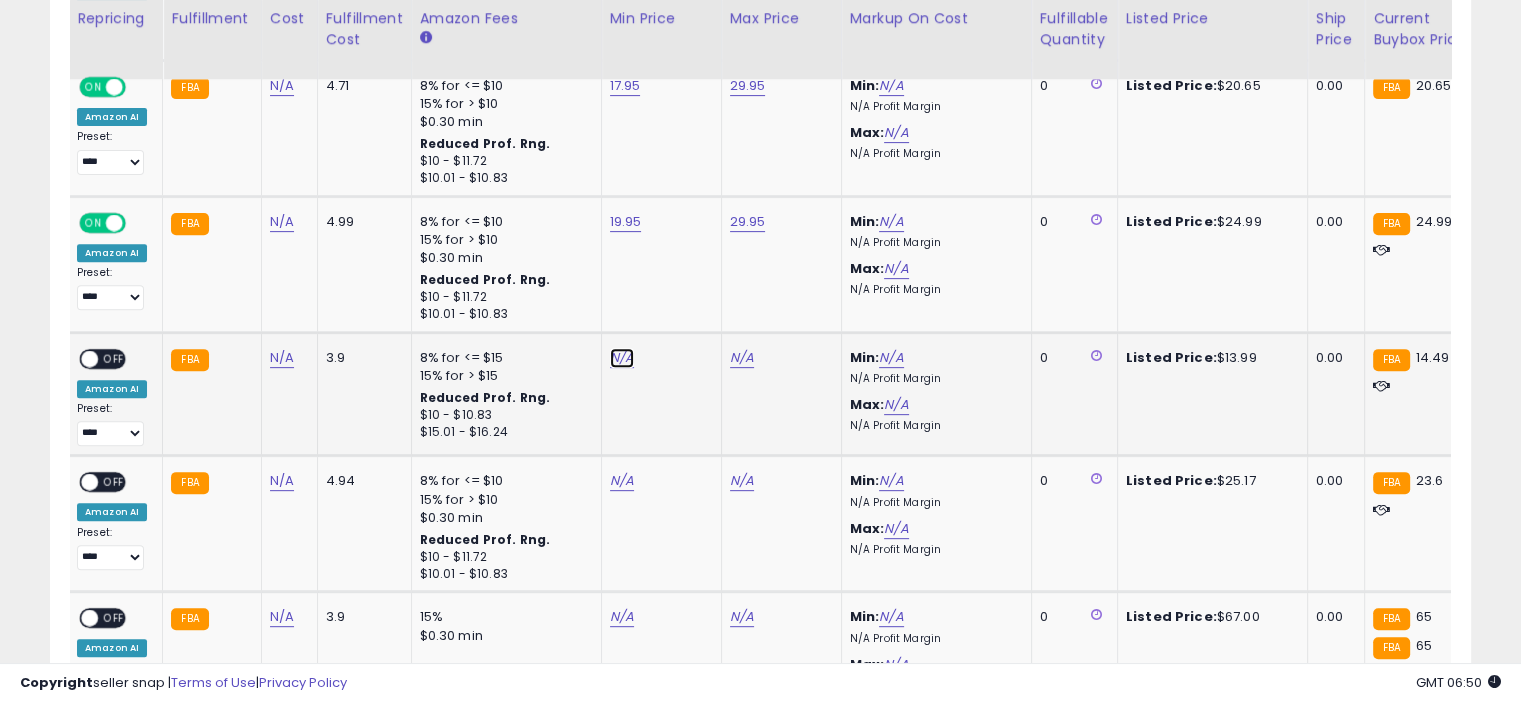 click on "N/A" at bounding box center (622, 358) 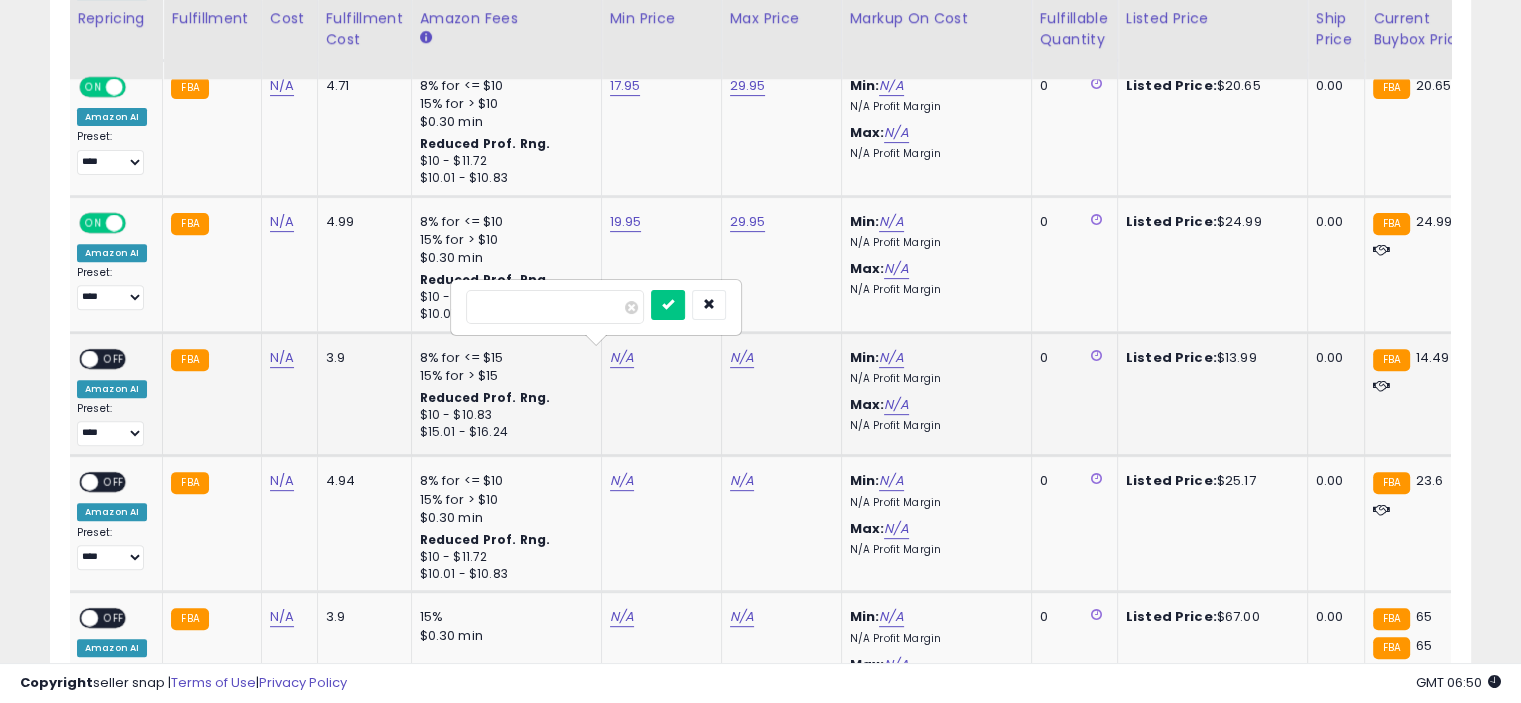 type on "****" 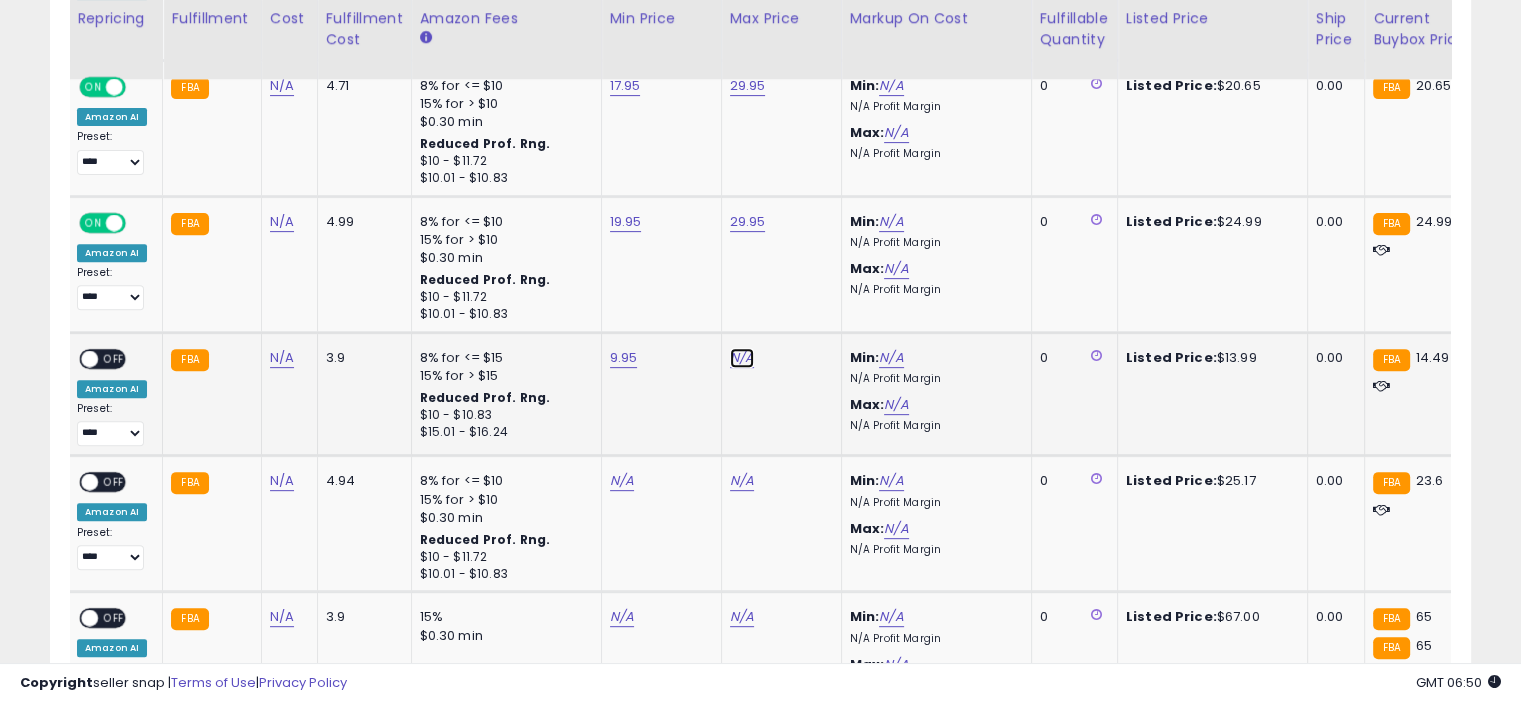 click on "N/A" at bounding box center (742, 358) 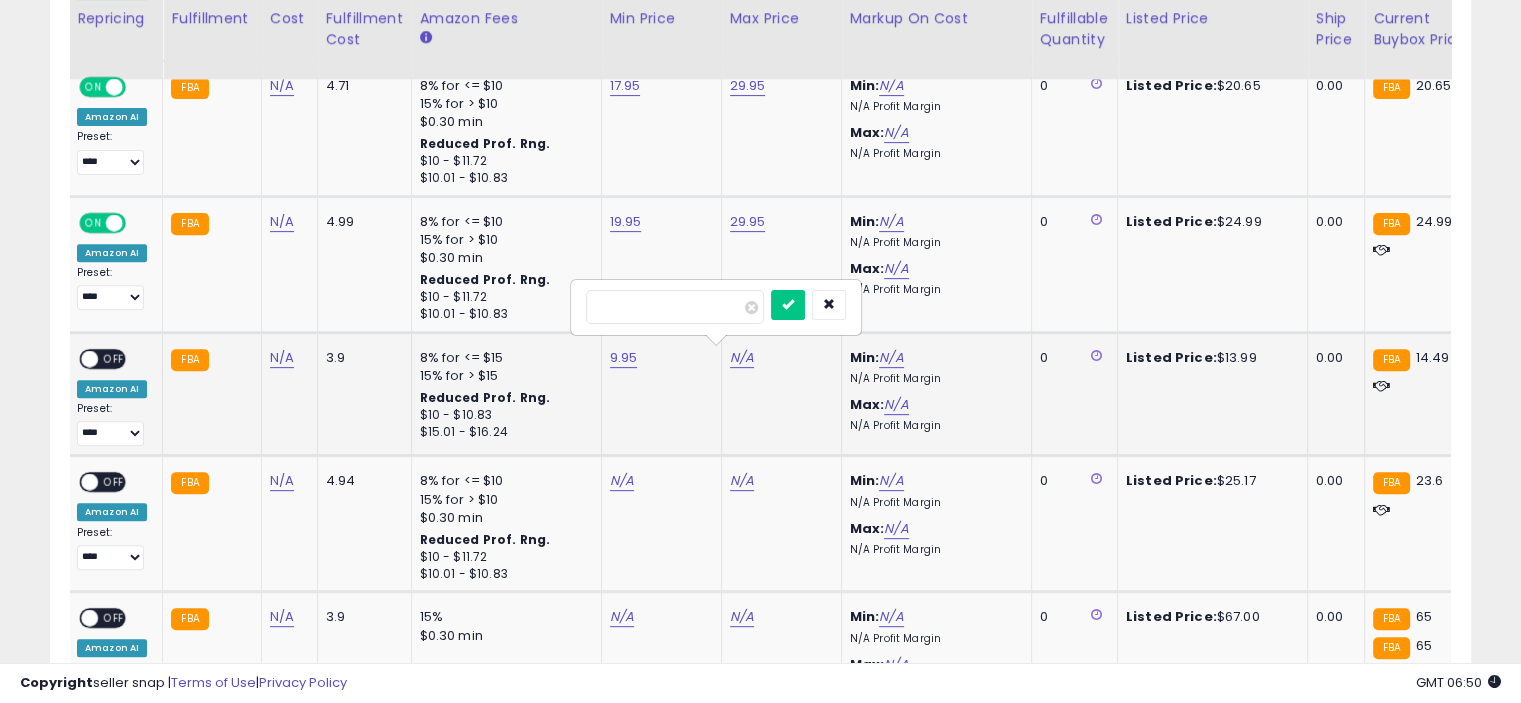 type on "*****" 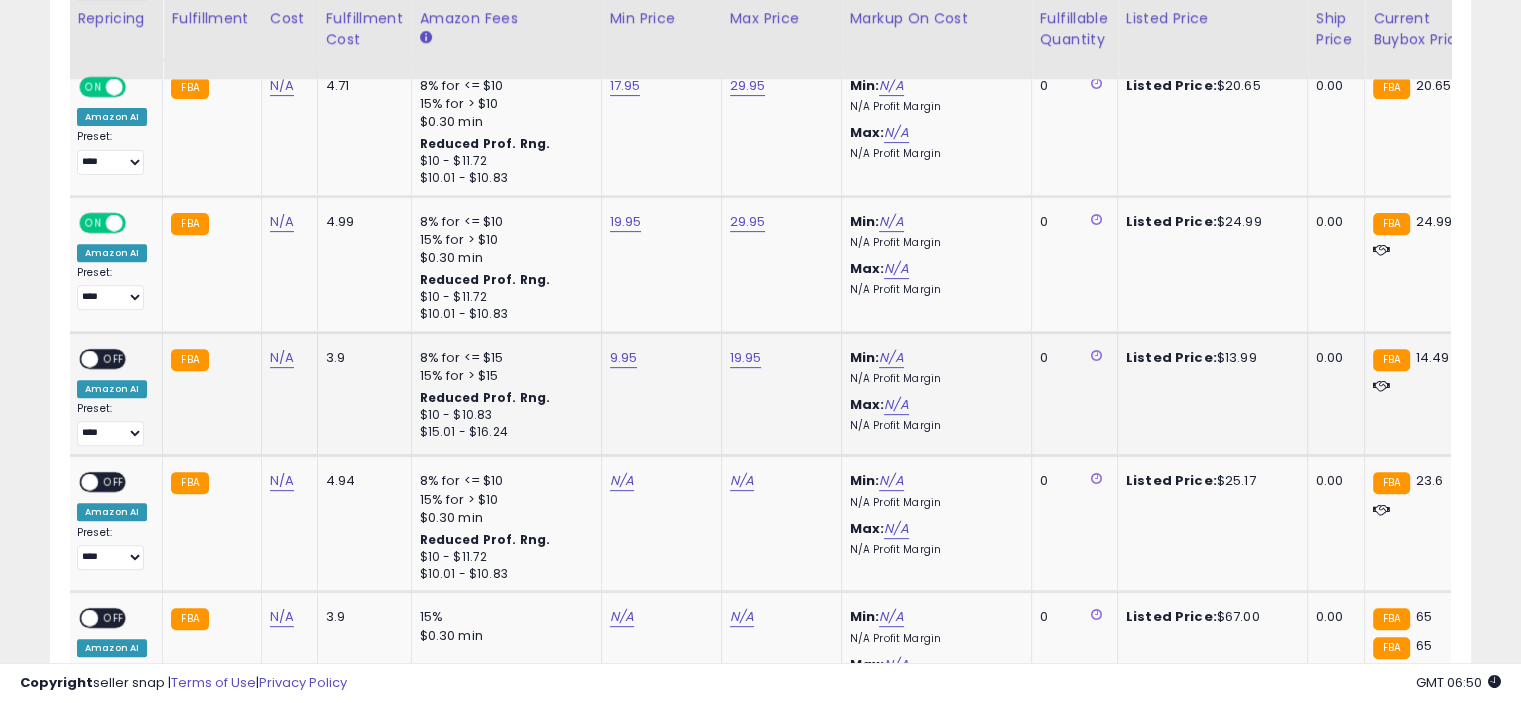 click on "OFF" at bounding box center [114, 358] 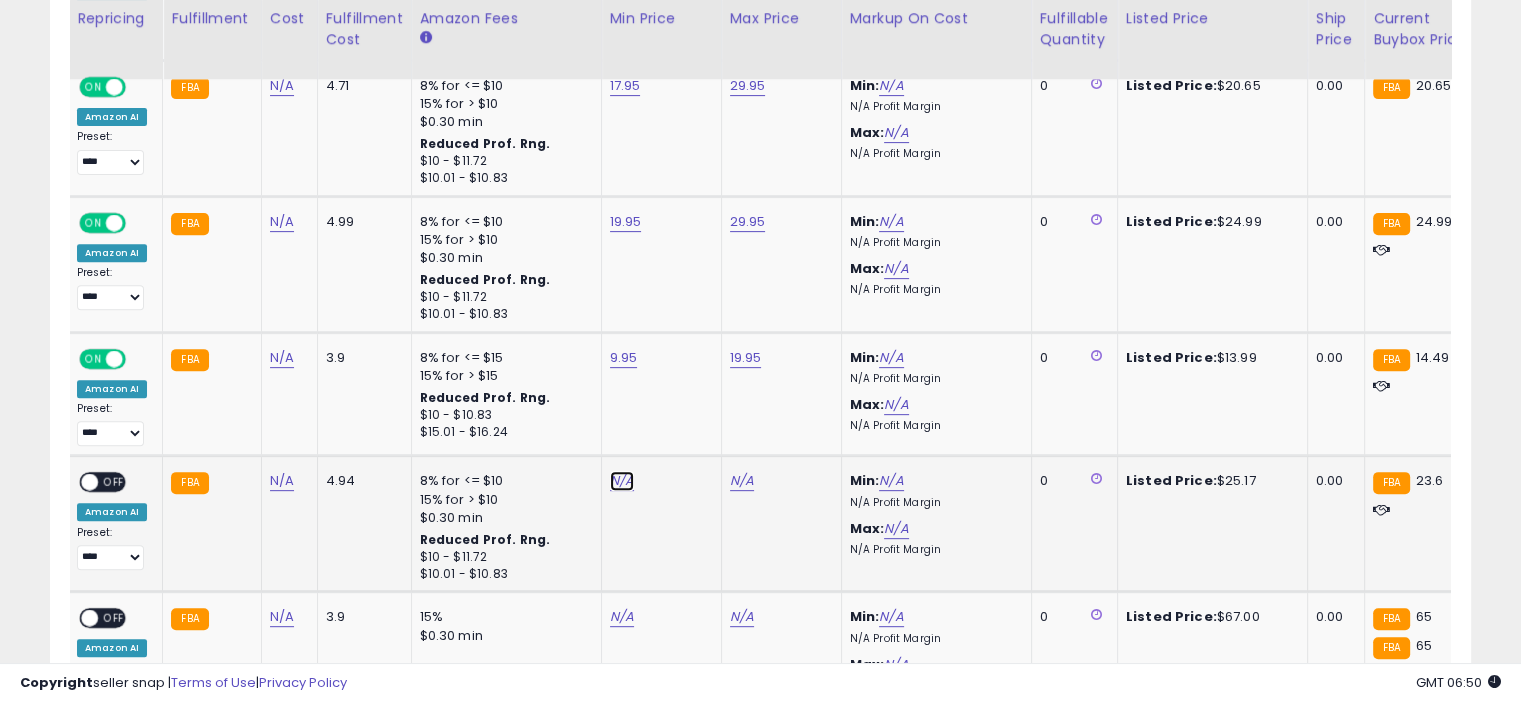 click on "N/A" at bounding box center [622, 481] 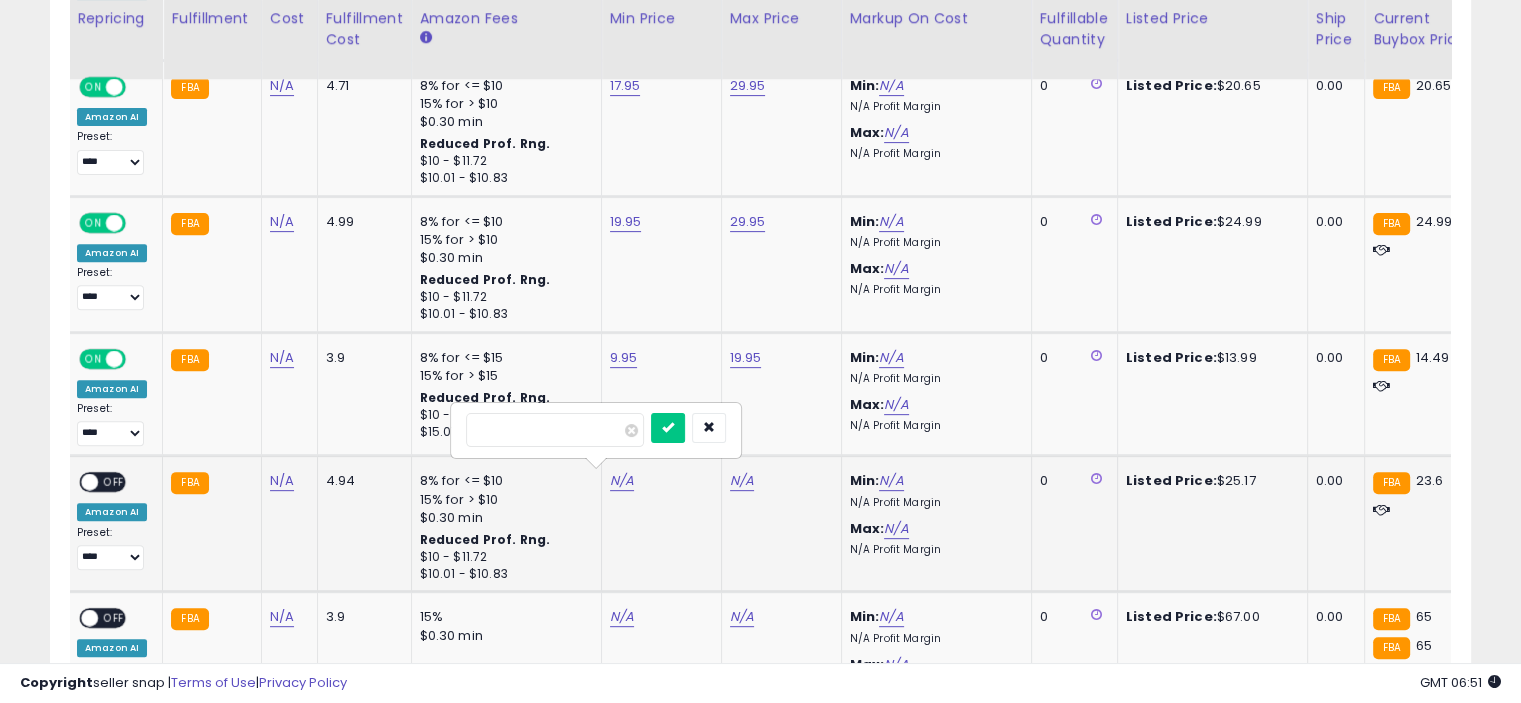 type on "*****" 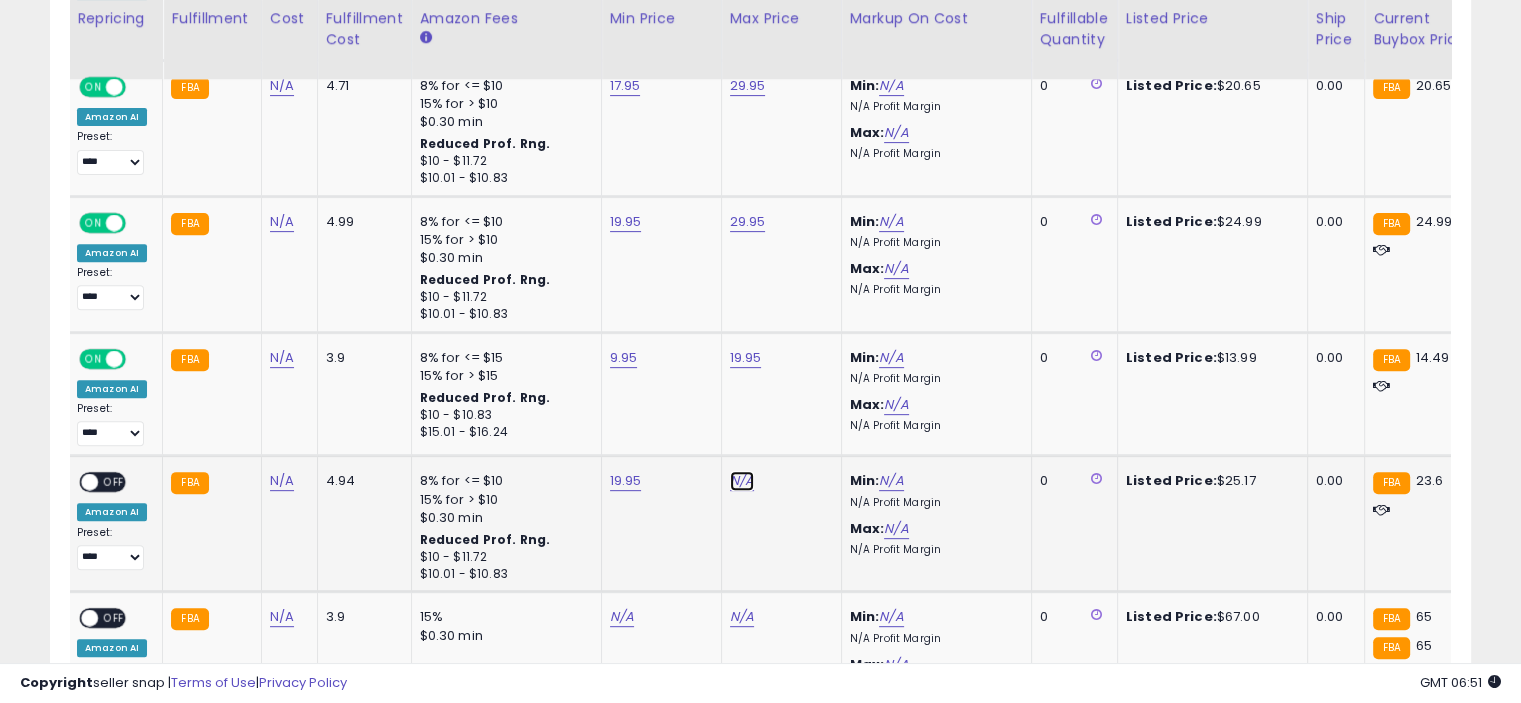 click on "N/A" at bounding box center [742, 481] 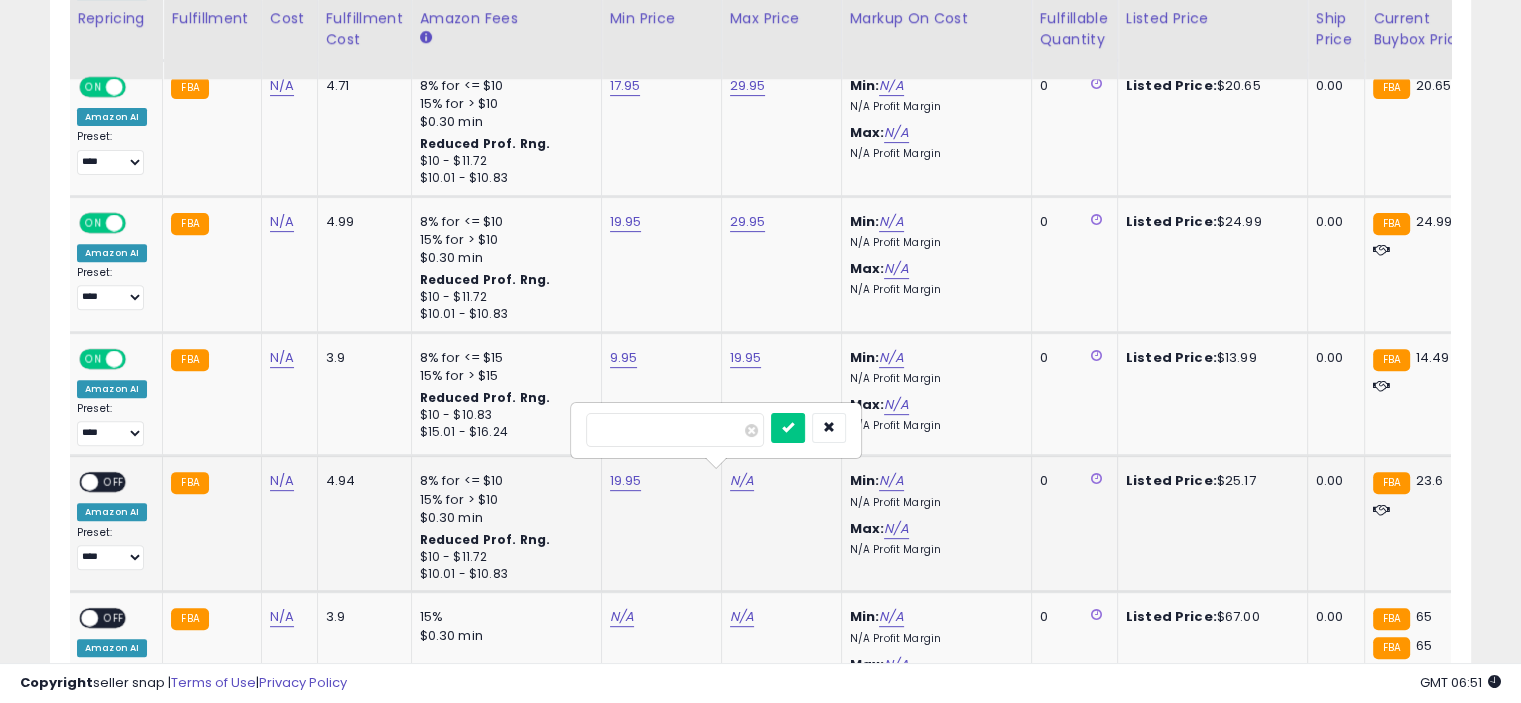 type on "*****" 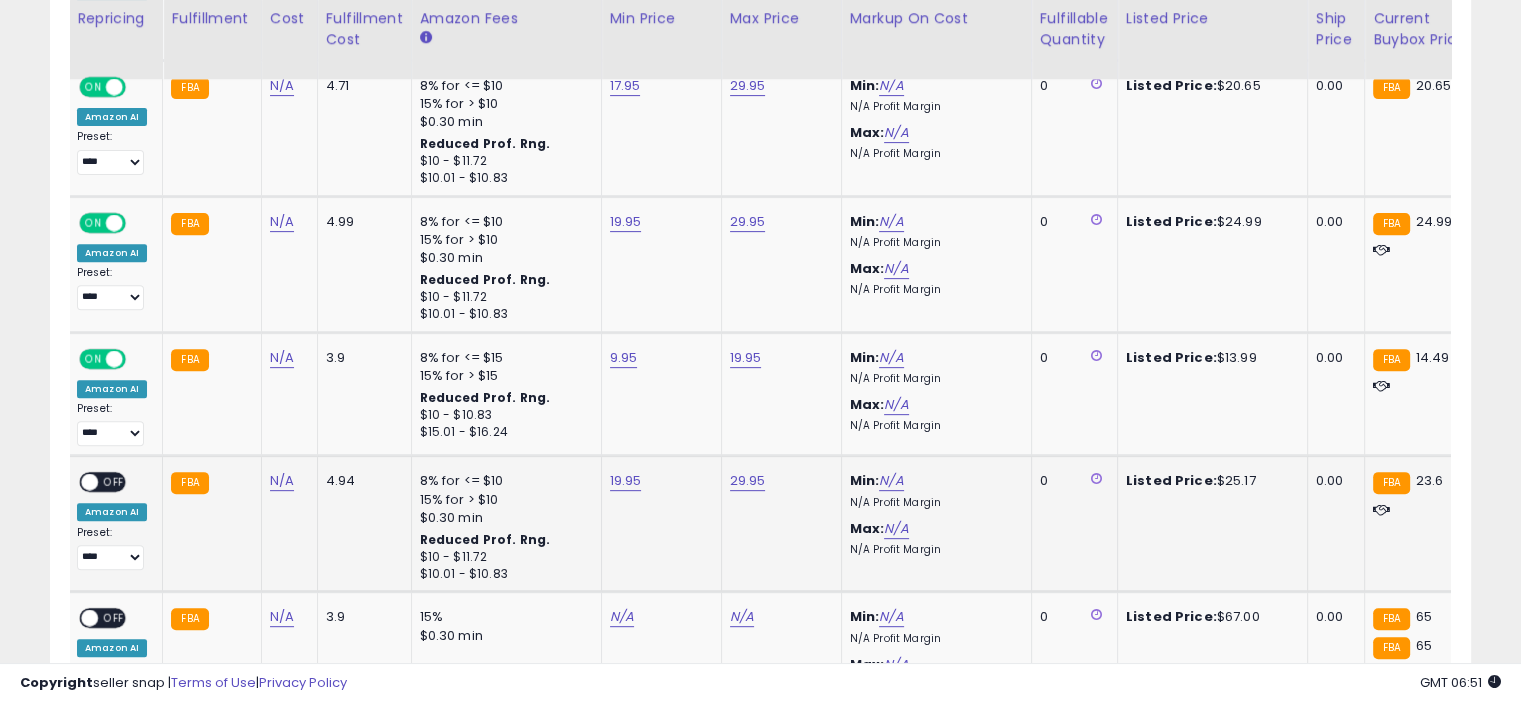click on "OFF" at bounding box center [114, 482] 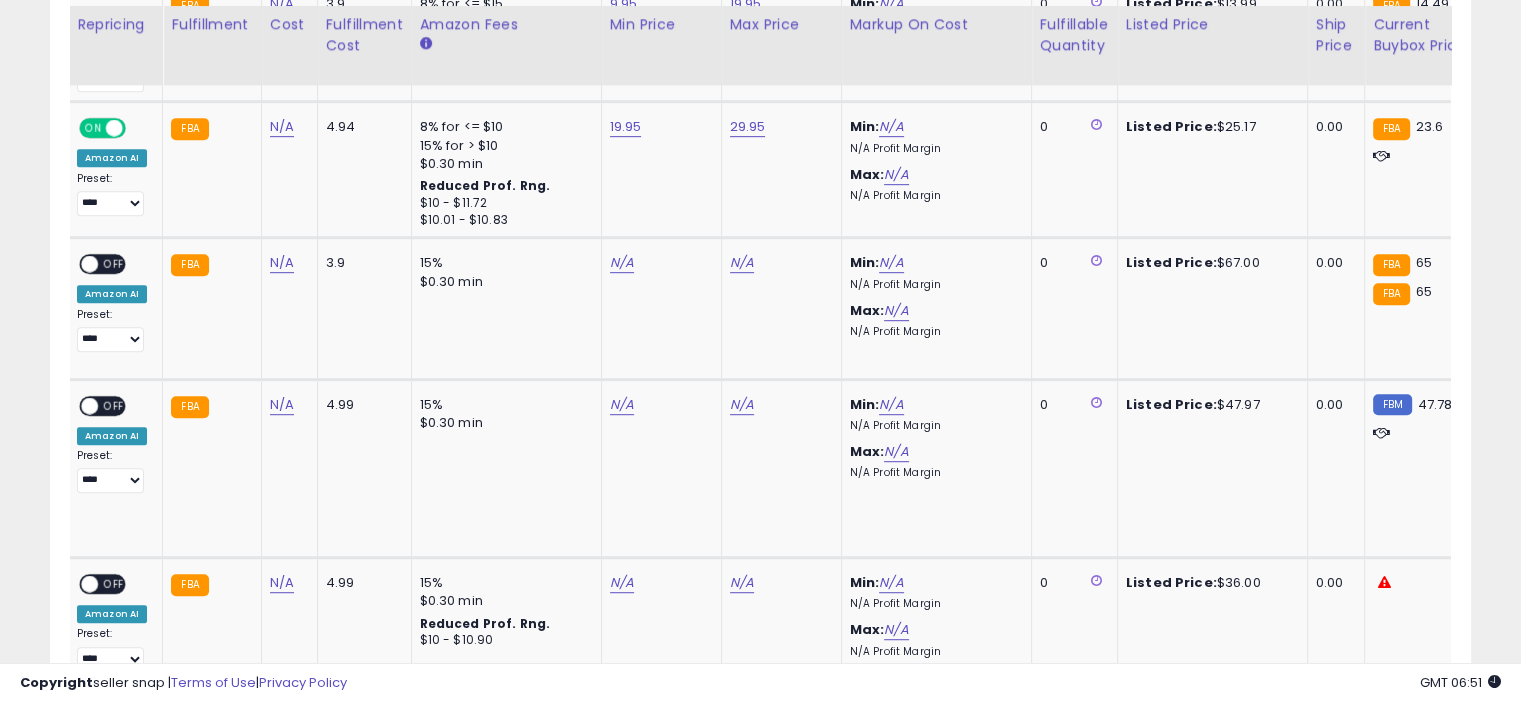 scroll, scrollTop: 1093, scrollLeft: 0, axis: vertical 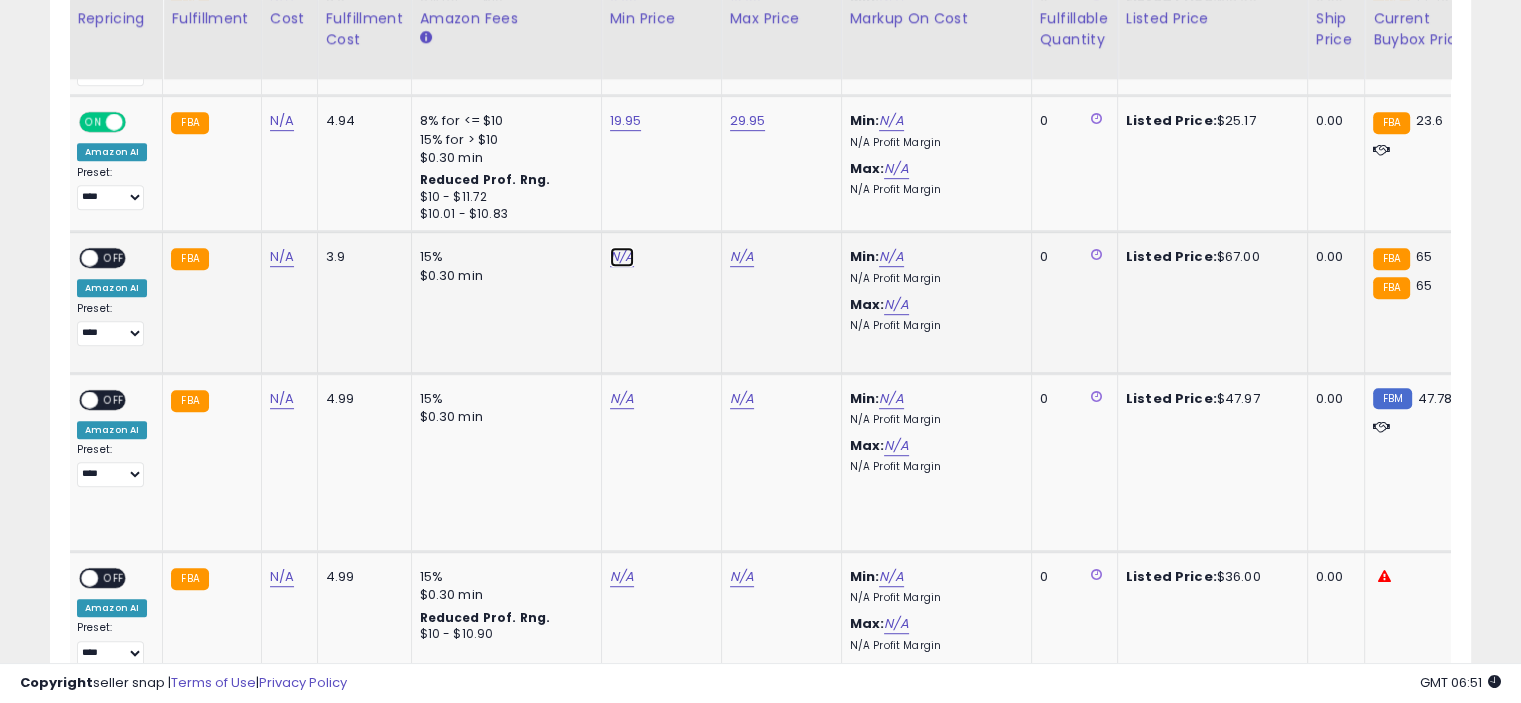 click on "N/A" at bounding box center (622, 257) 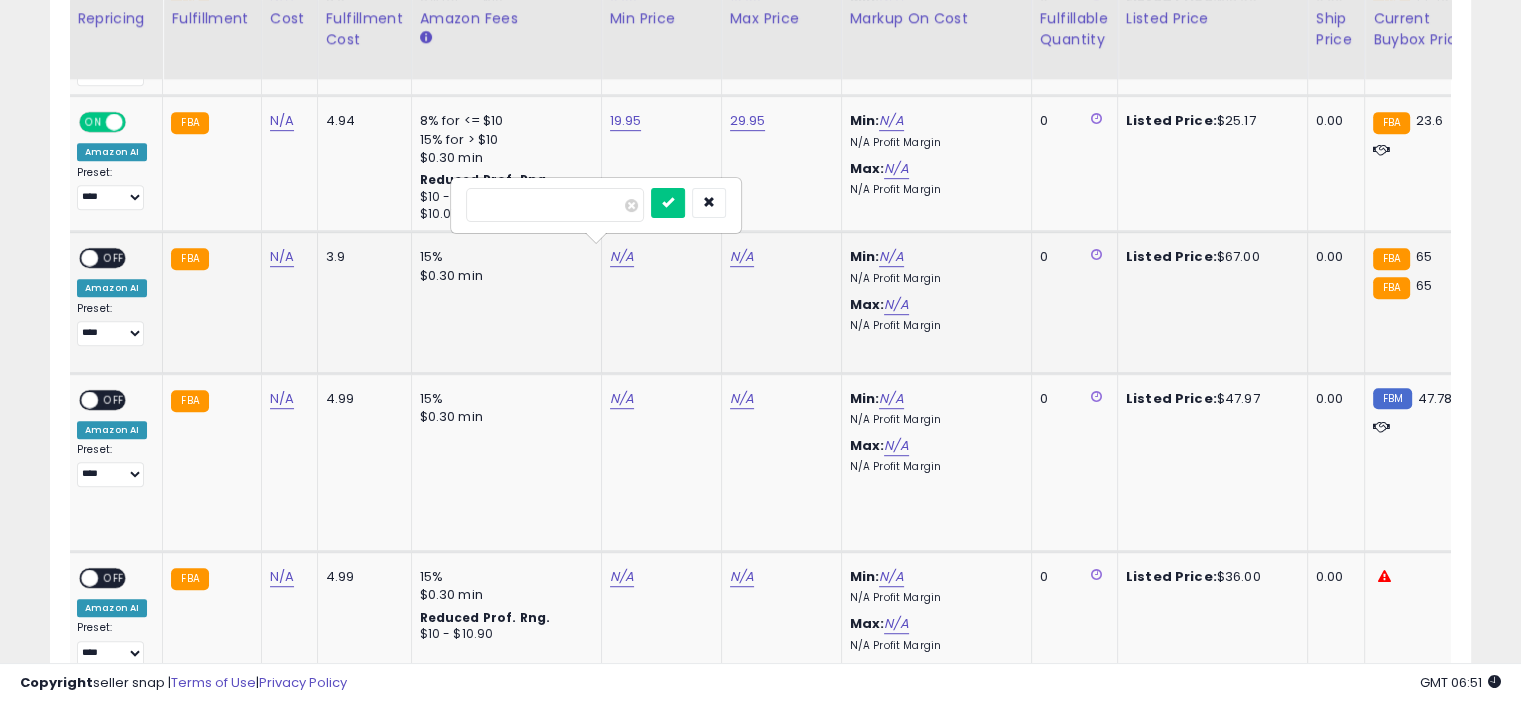 type on "*****" 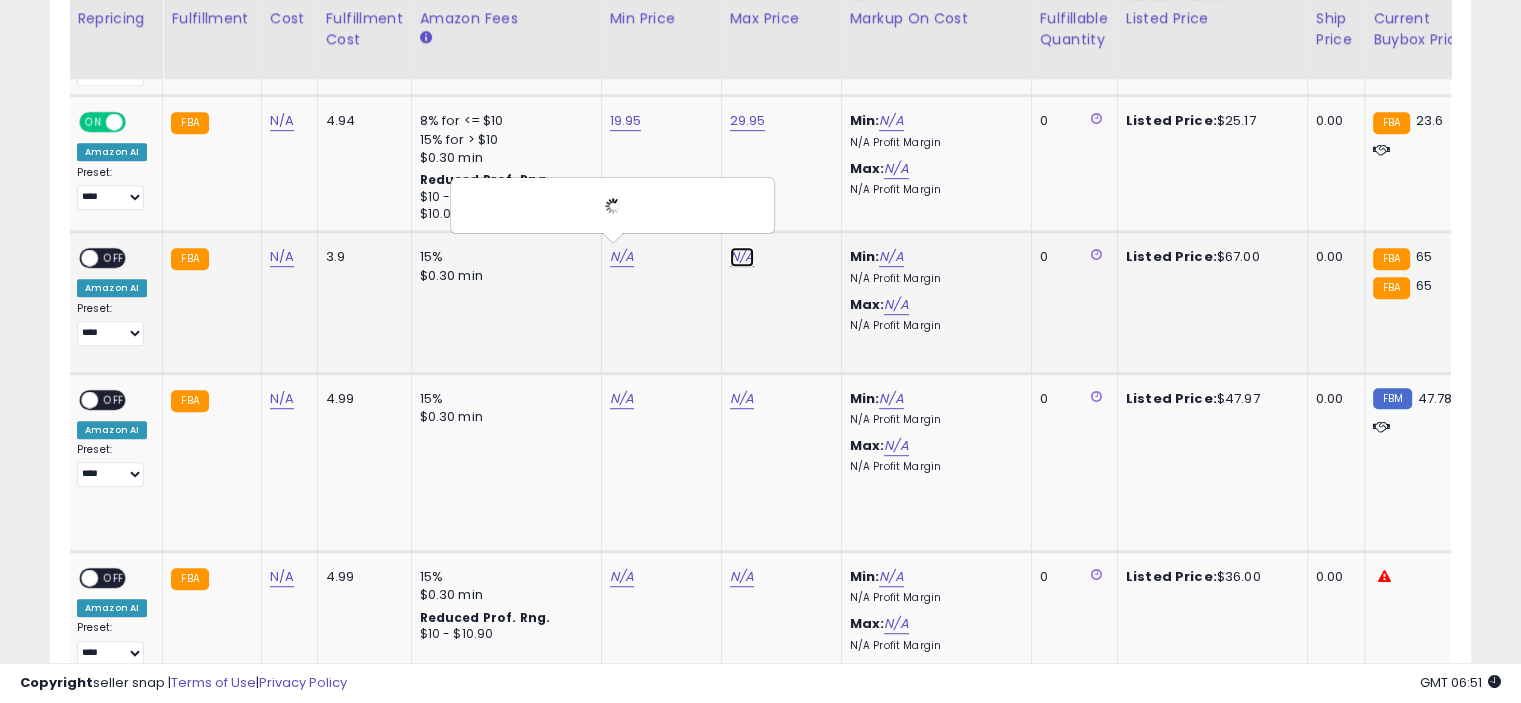 click on "N/A" at bounding box center (742, 257) 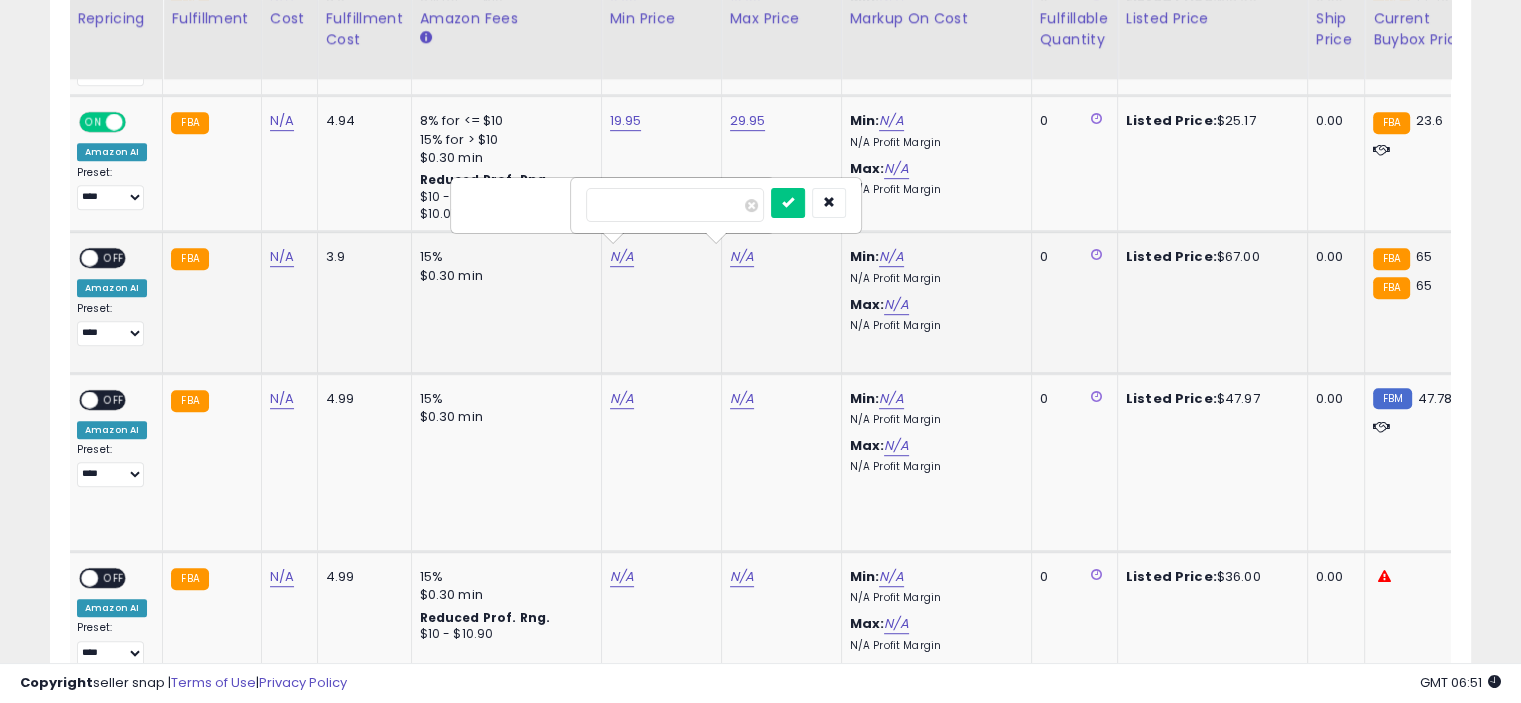 type on "*****" 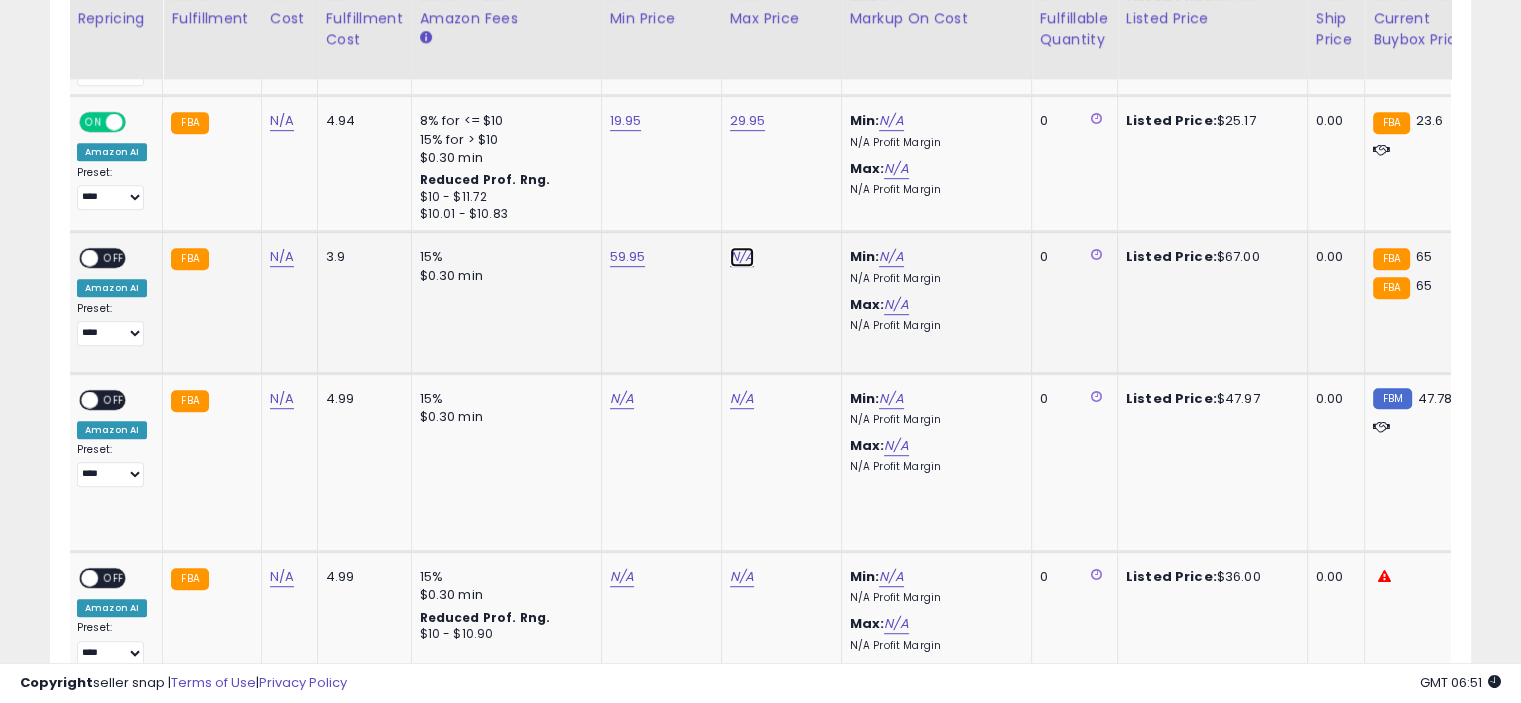 click on "N/A" at bounding box center [742, 257] 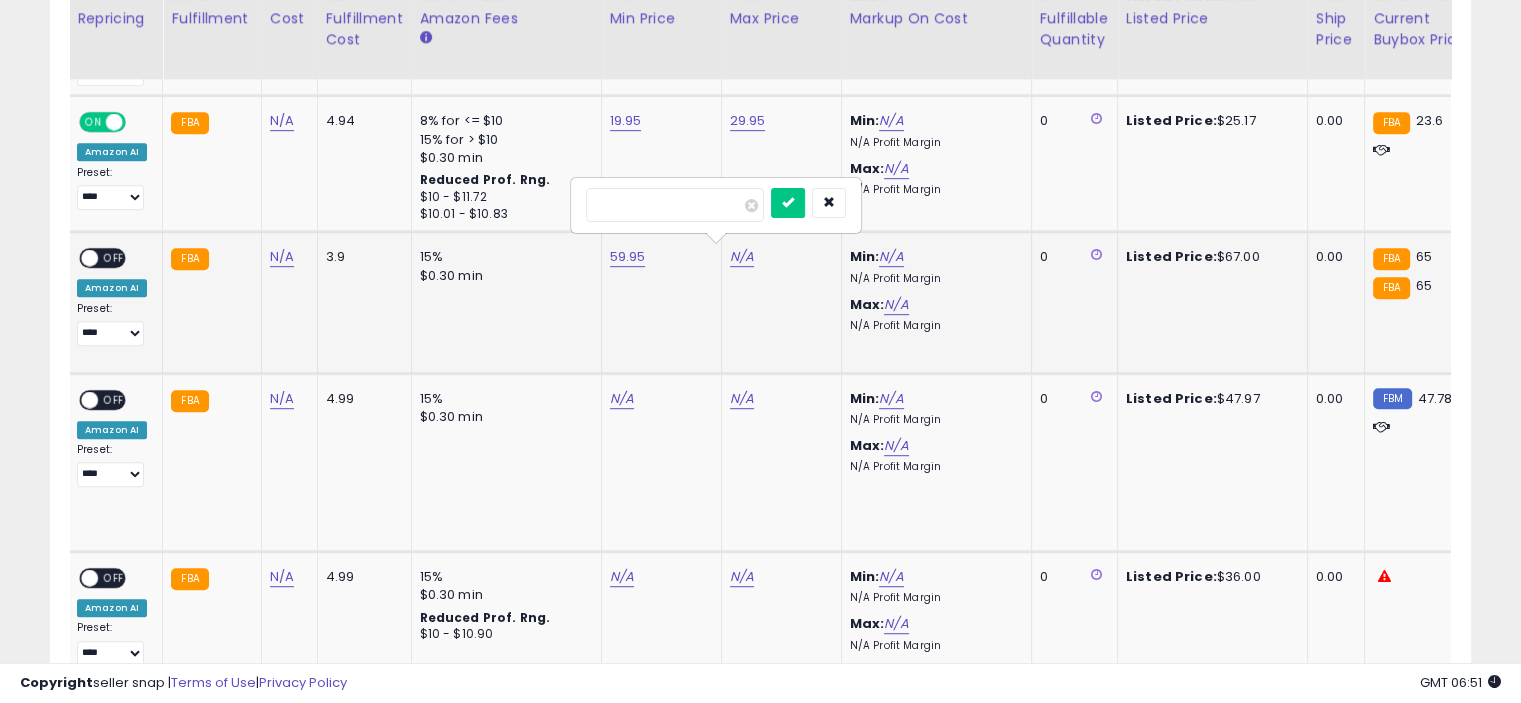 type on "*****" 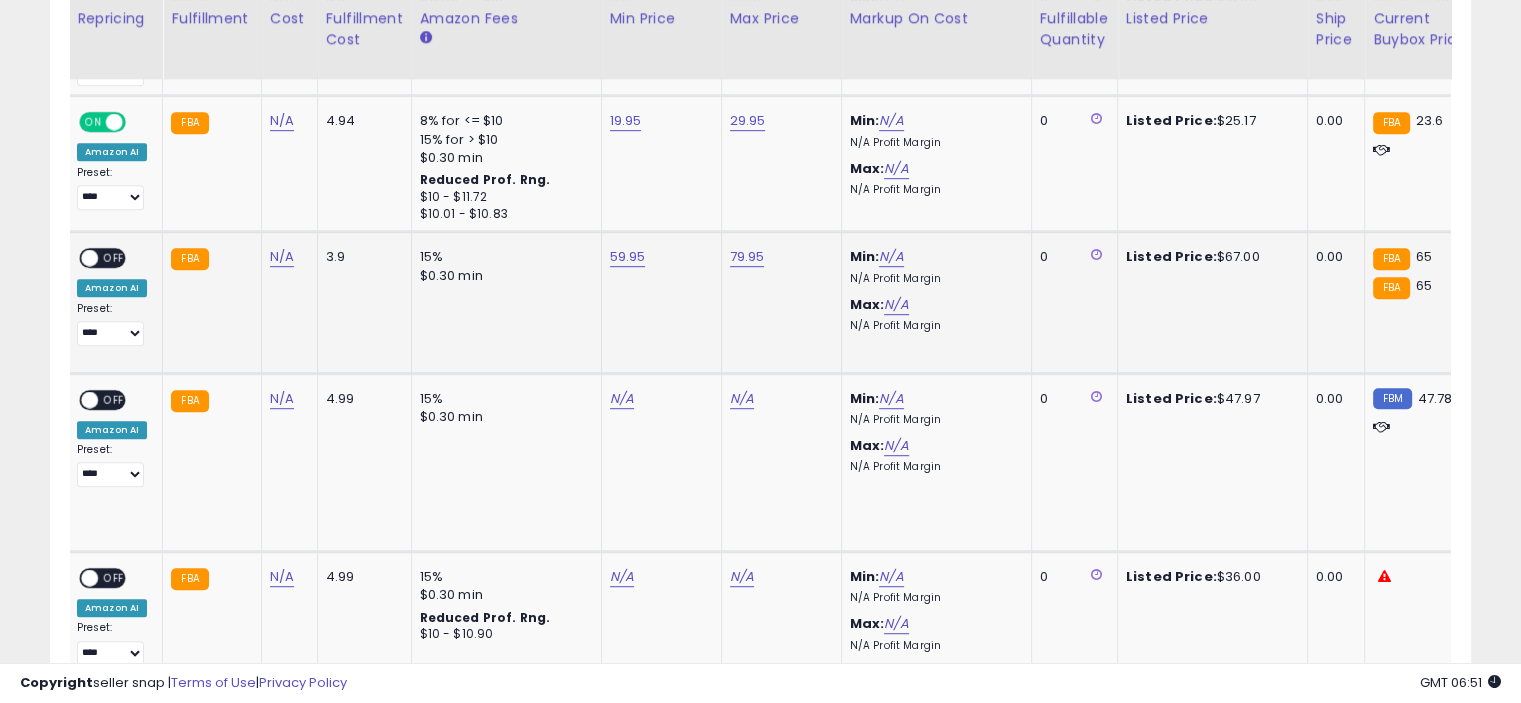 click on "OFF" at bounding box center [114, 258] 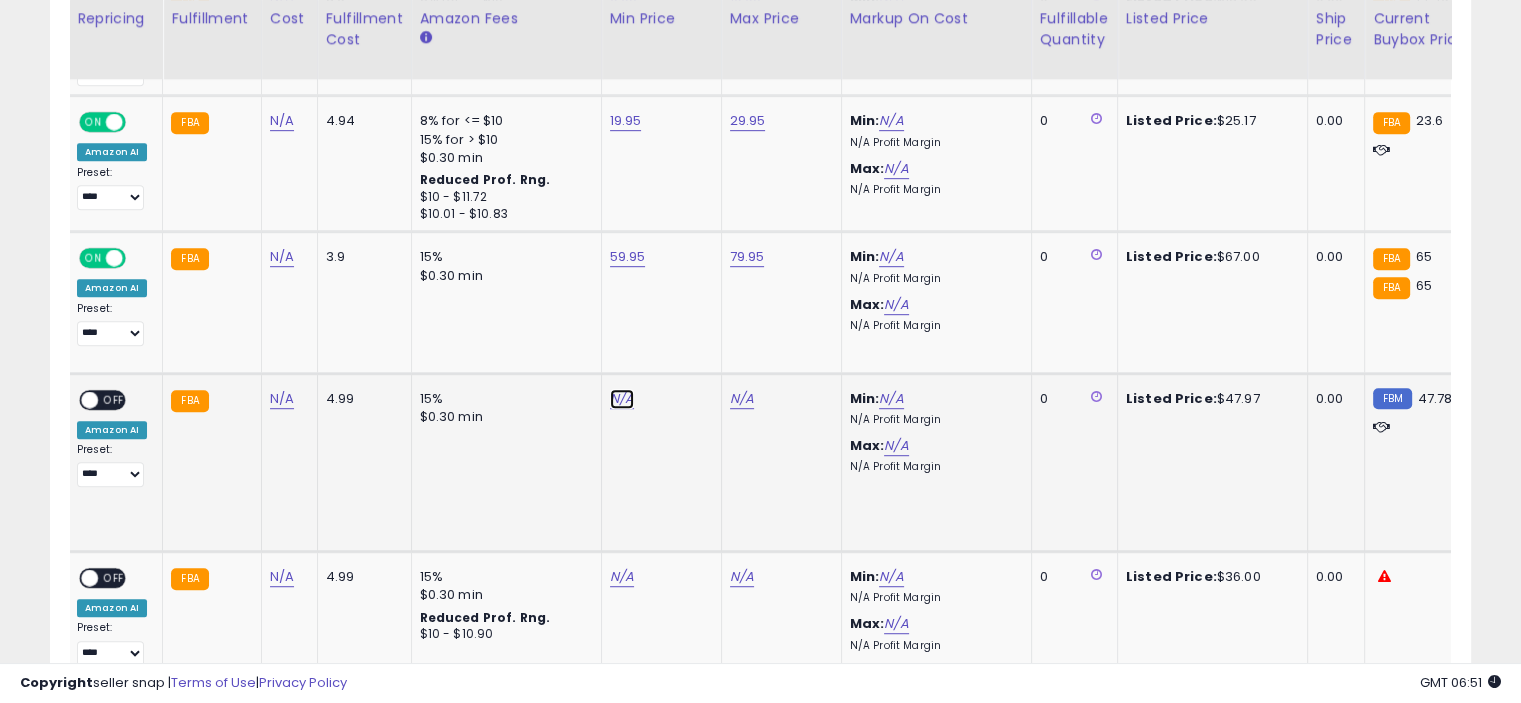 click on "N/A" at bounding box center [622, 399] 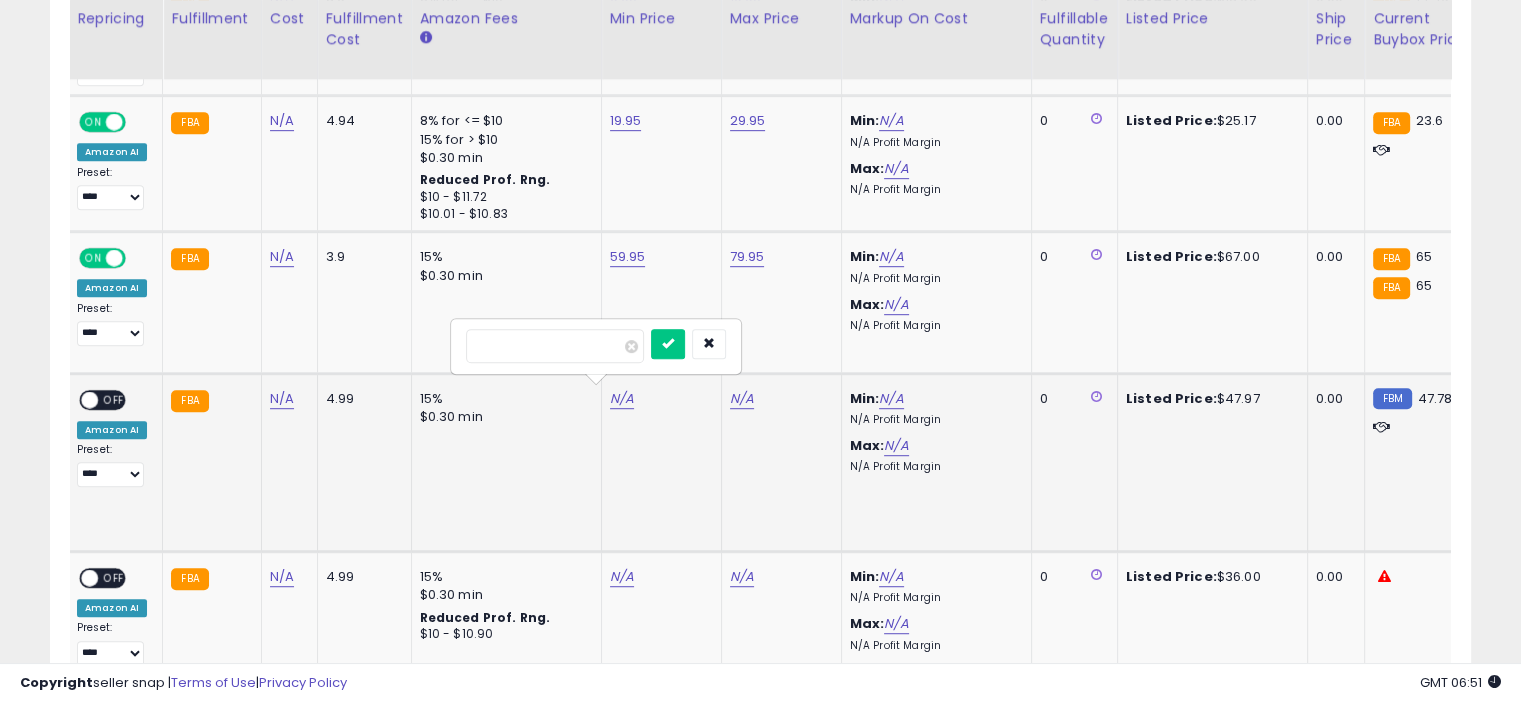type on "*****" 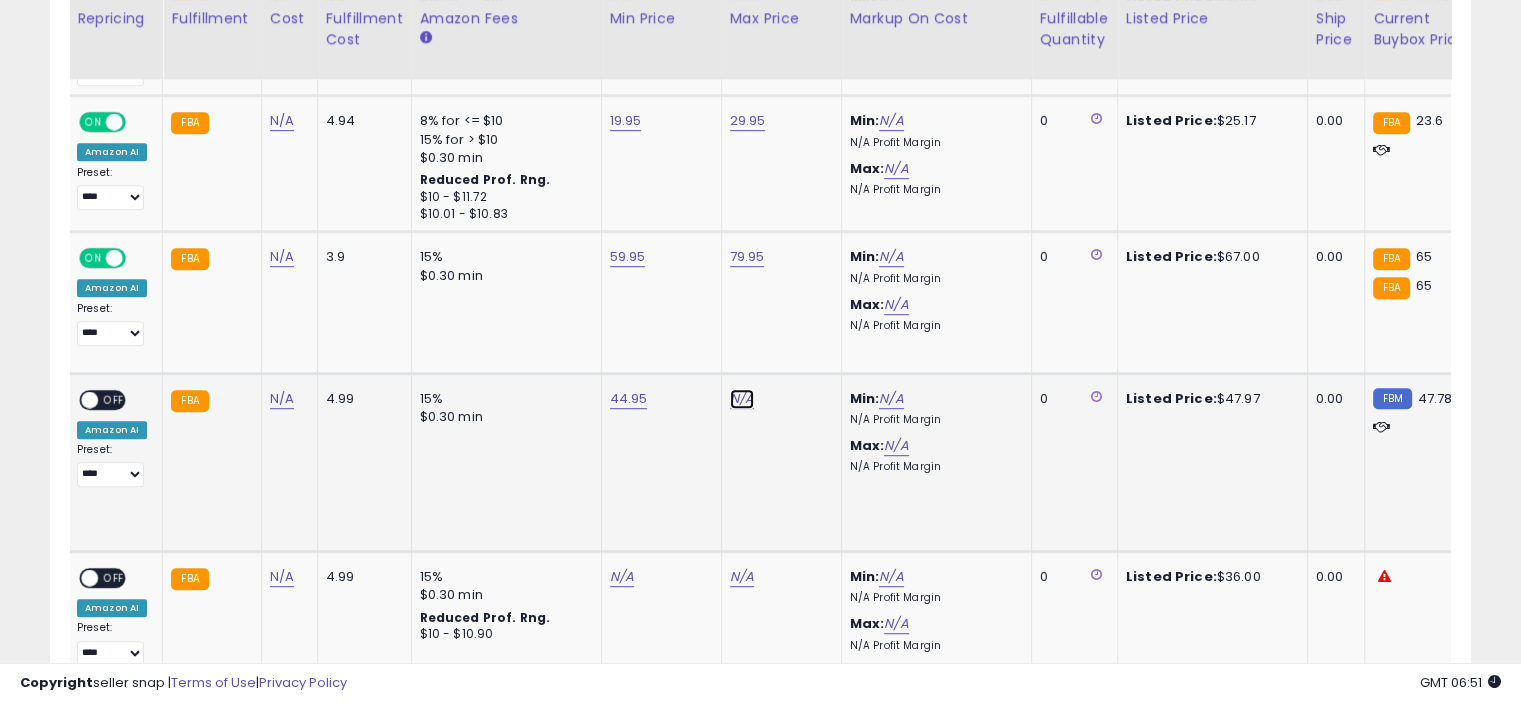click on "N/A" at bounding box center (742, 399) 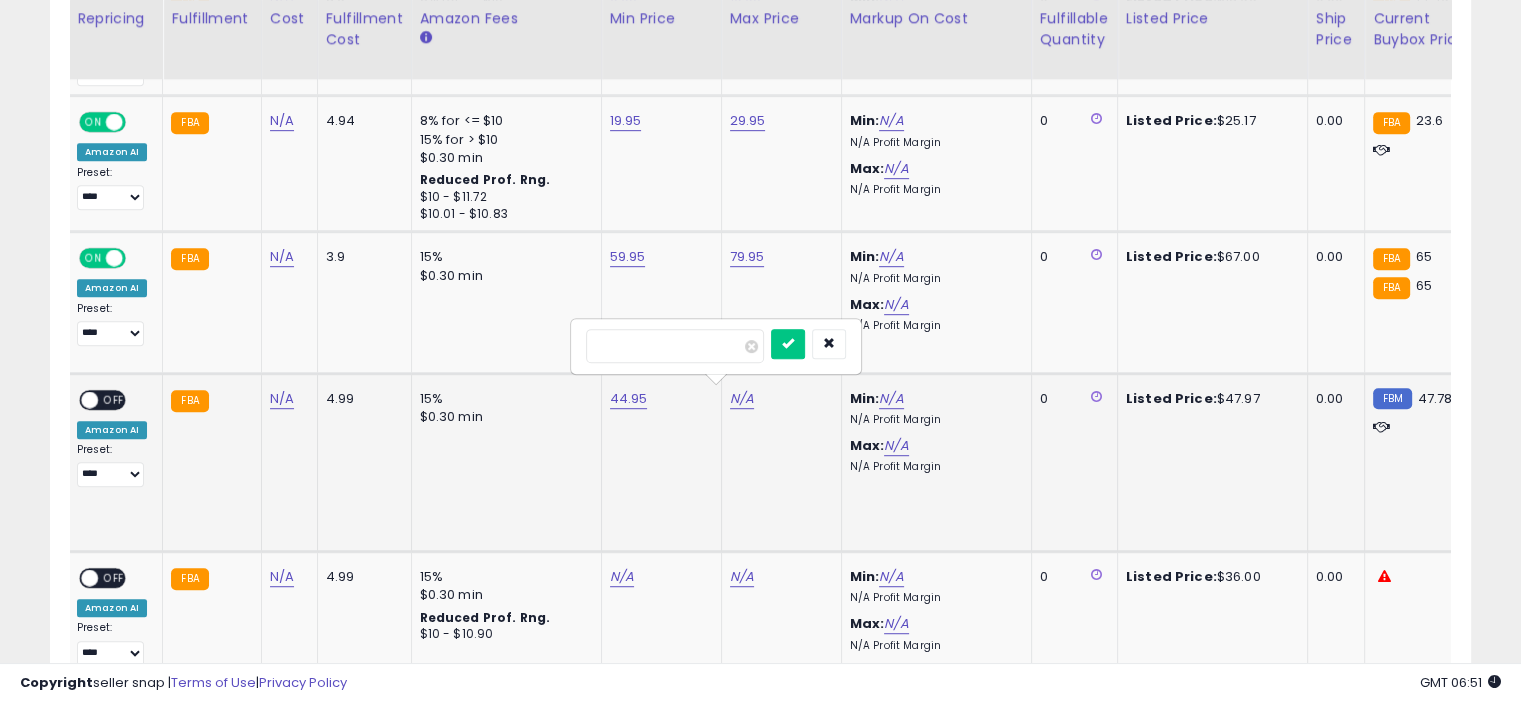 type on "*****" 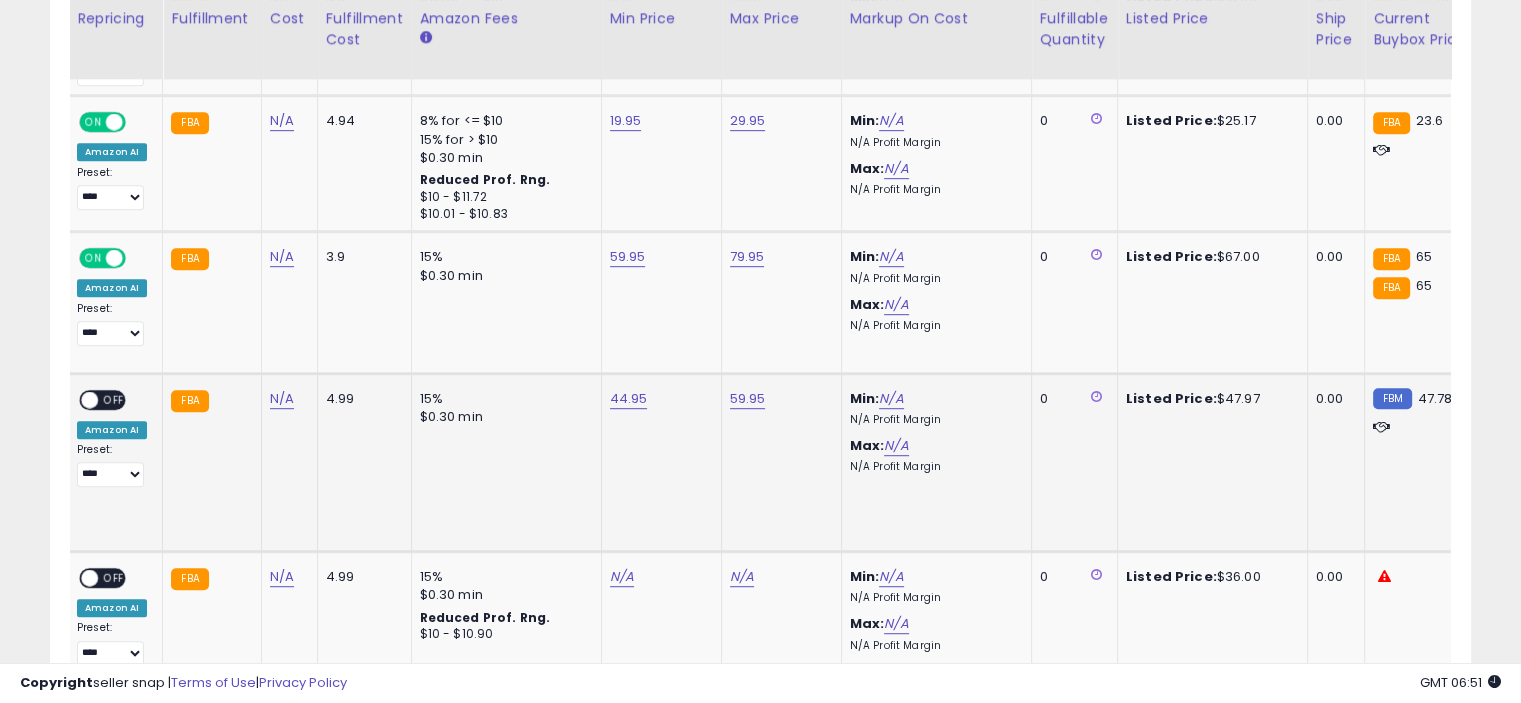 click on "OFF" at bounding box center [114, 399] 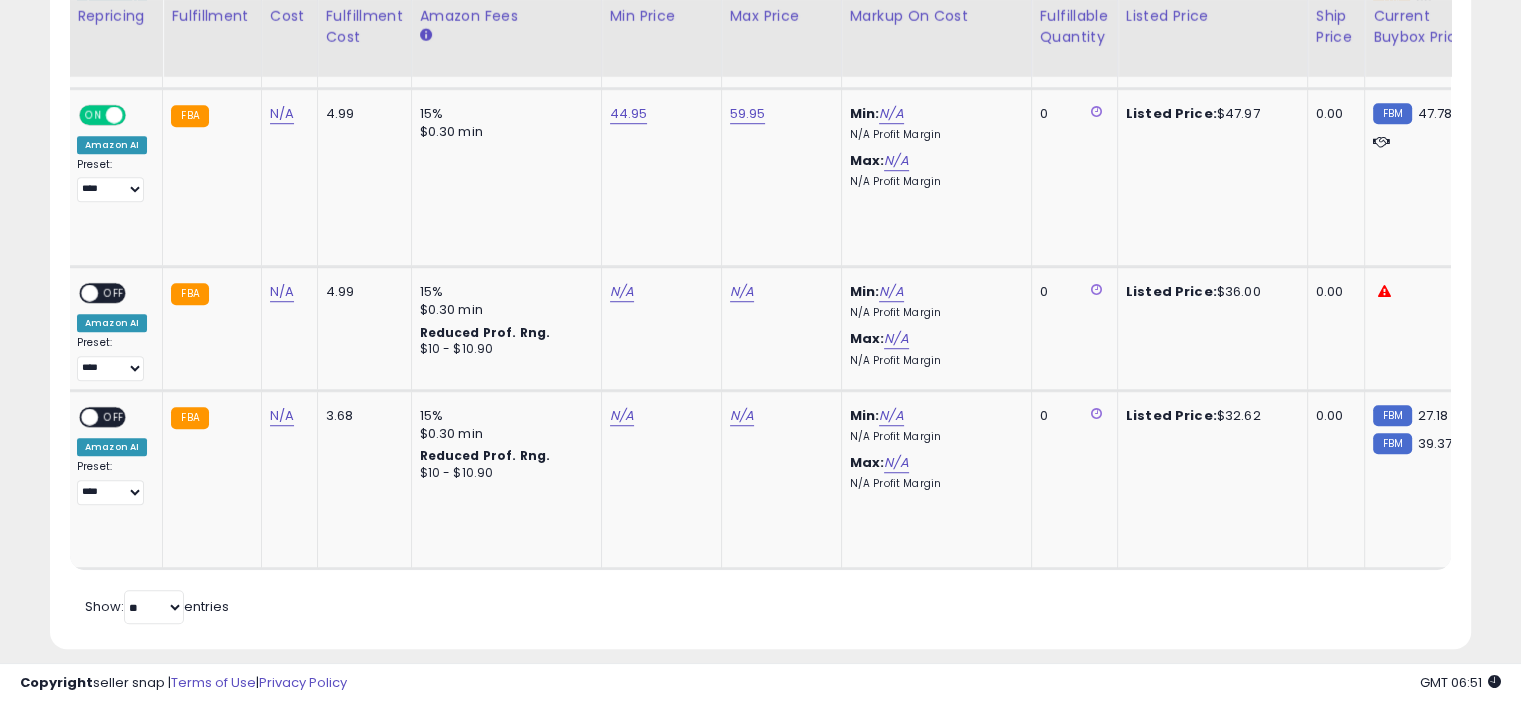 scroll, scrollTop: 1389, scrollLeft: 0, axis: vertical 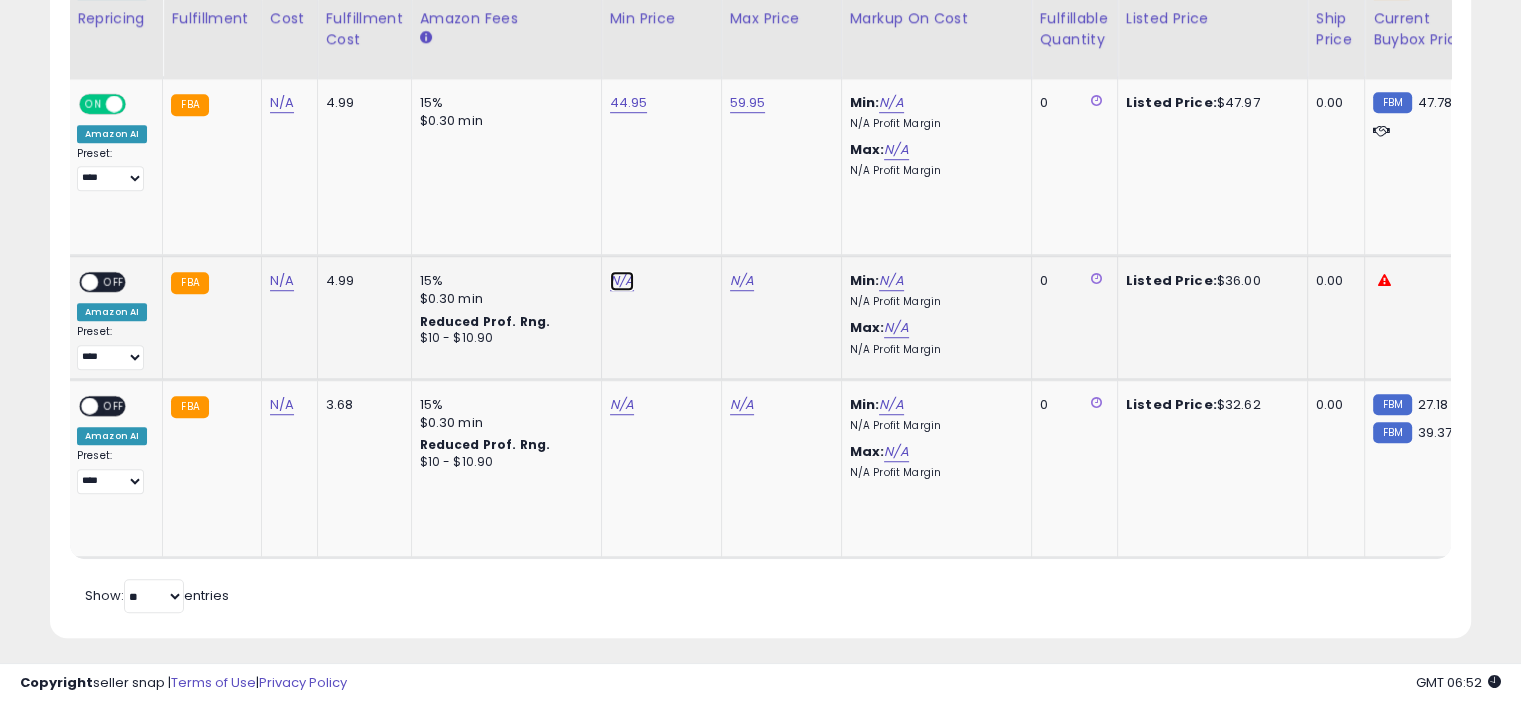 click on "N/A" at bounding box center [622, 281] 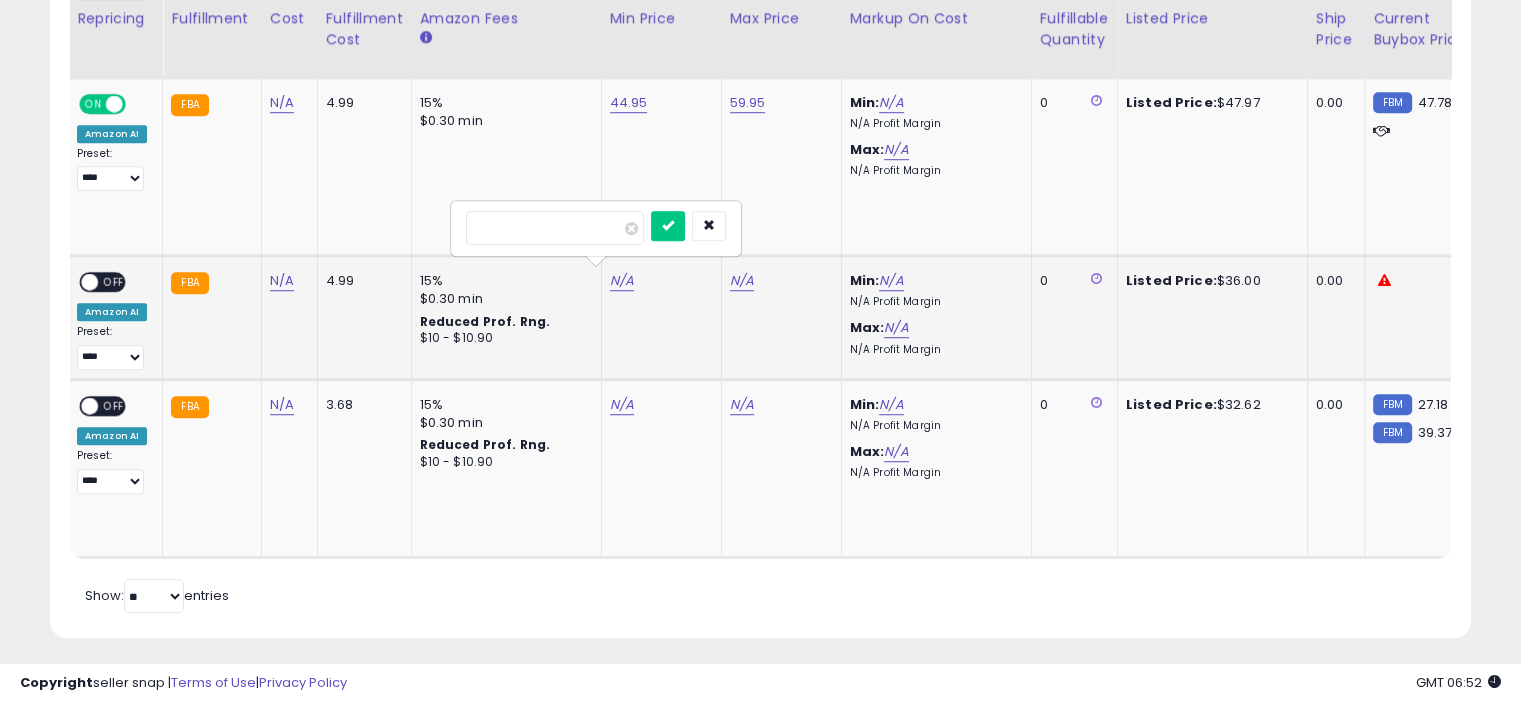 type on "*****" 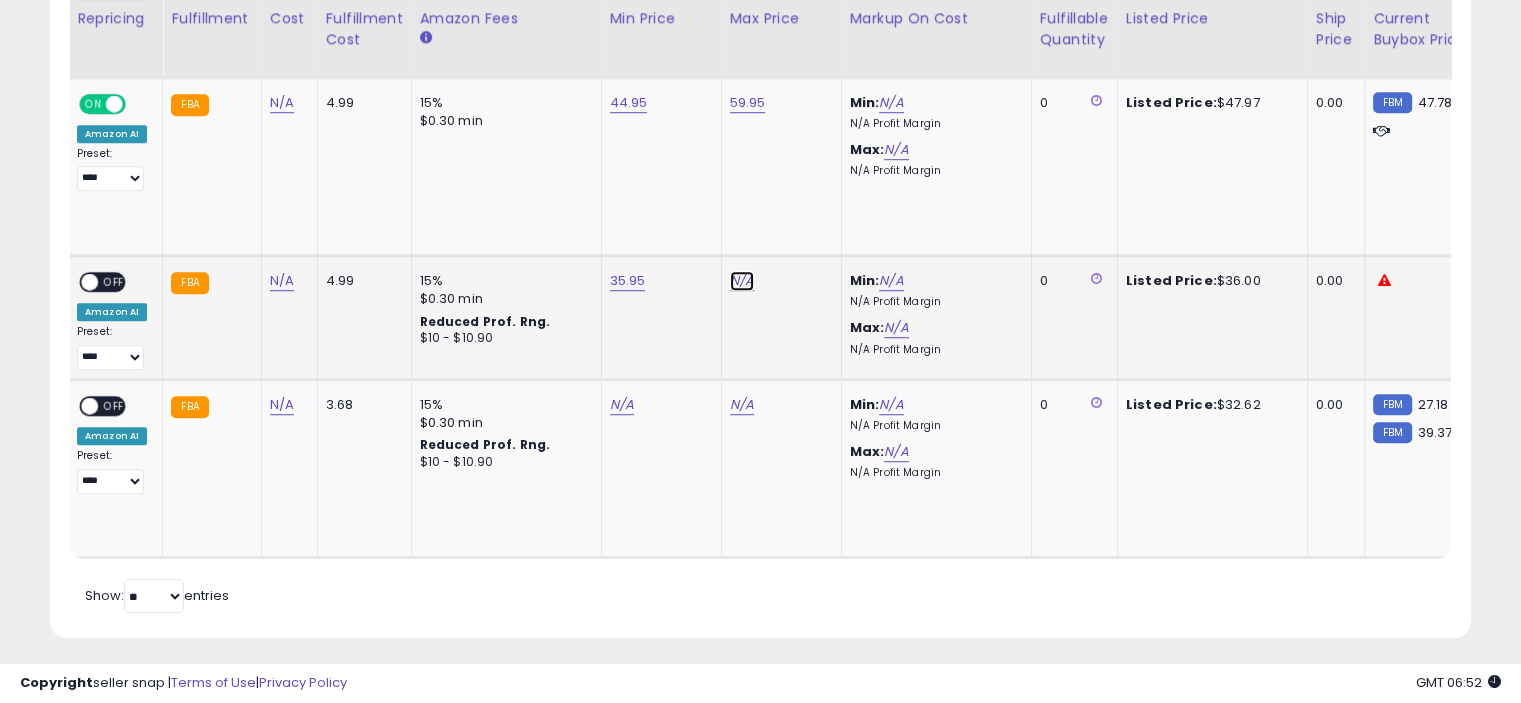 click on "N/A" at bounding box center [742, 281] 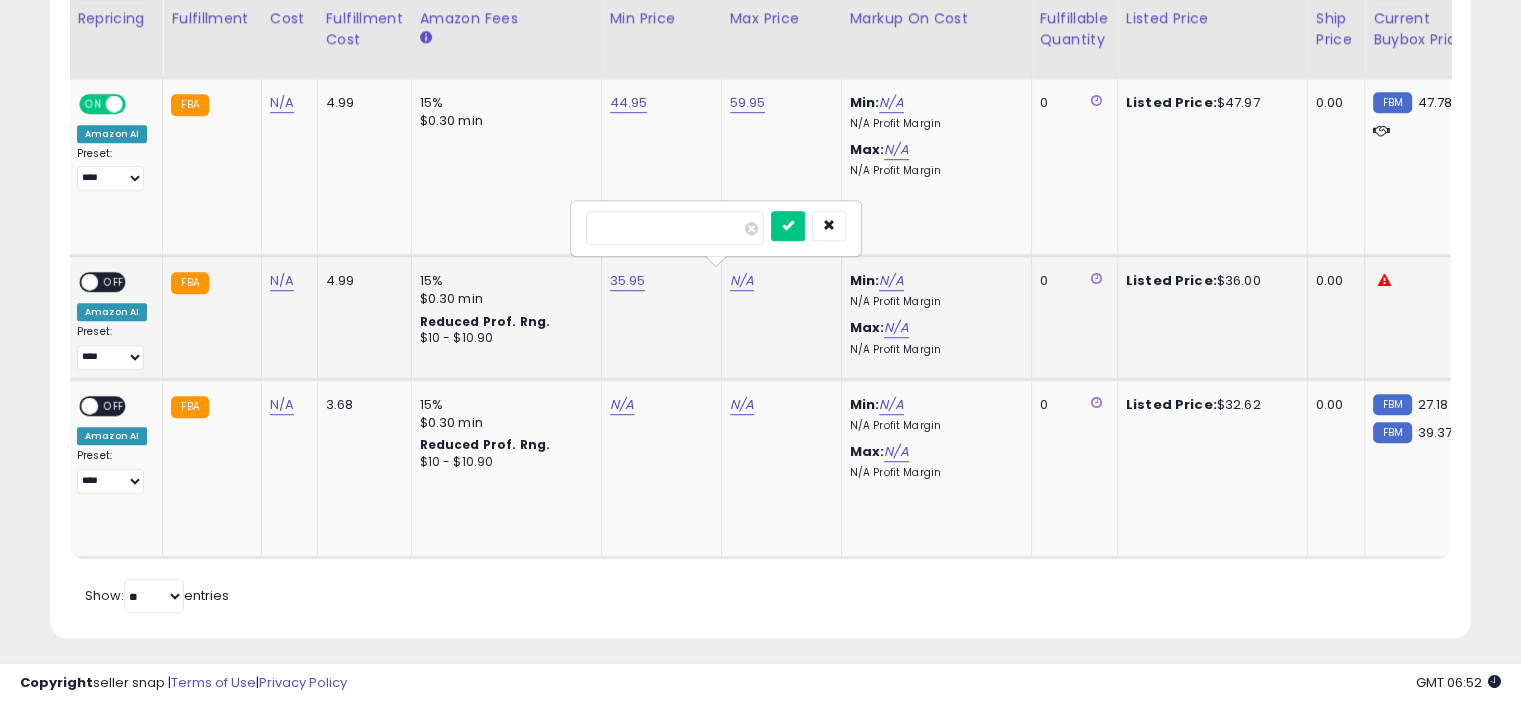 type on "*****" 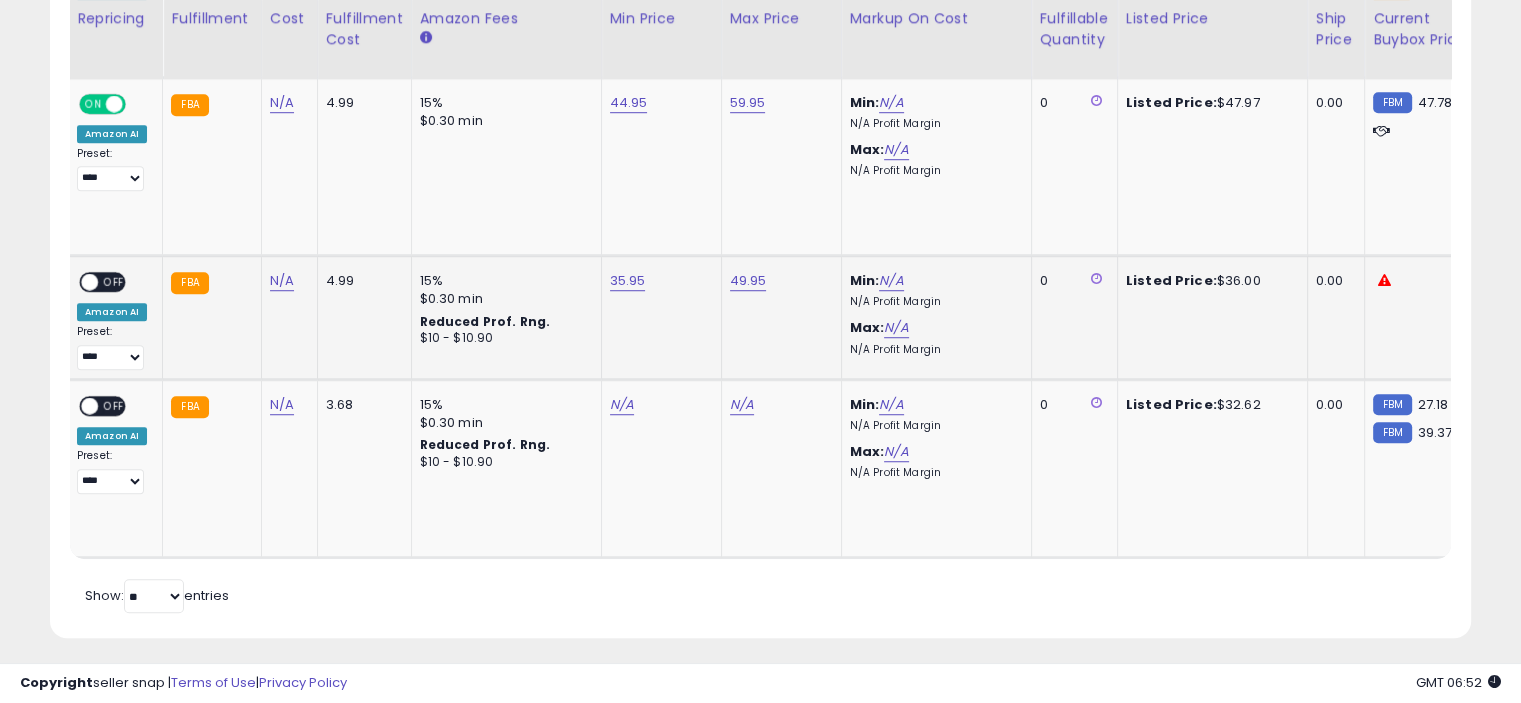 click on "OFF" at bounding box center [114, 282] 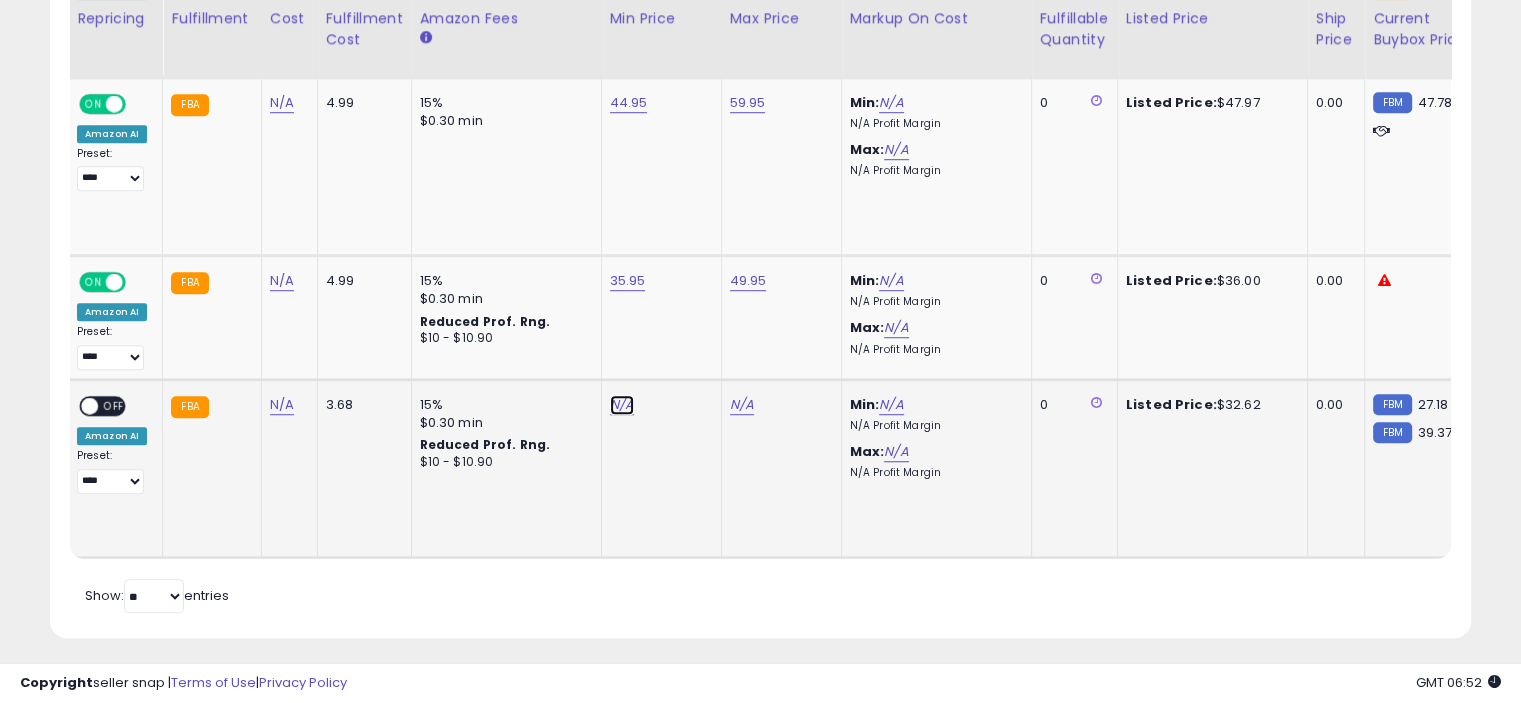 click on "N/A" at bounding box center (622, 405) 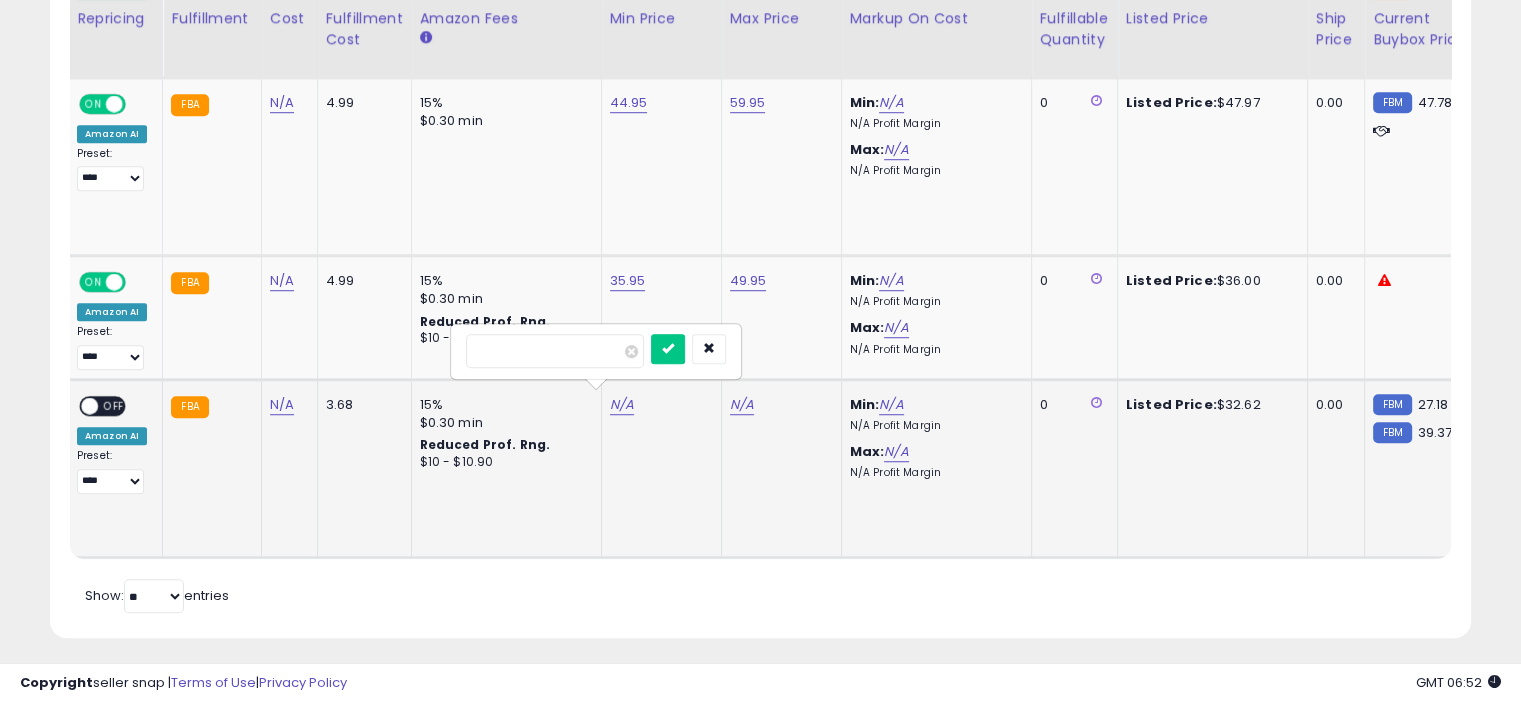 type on "*****" 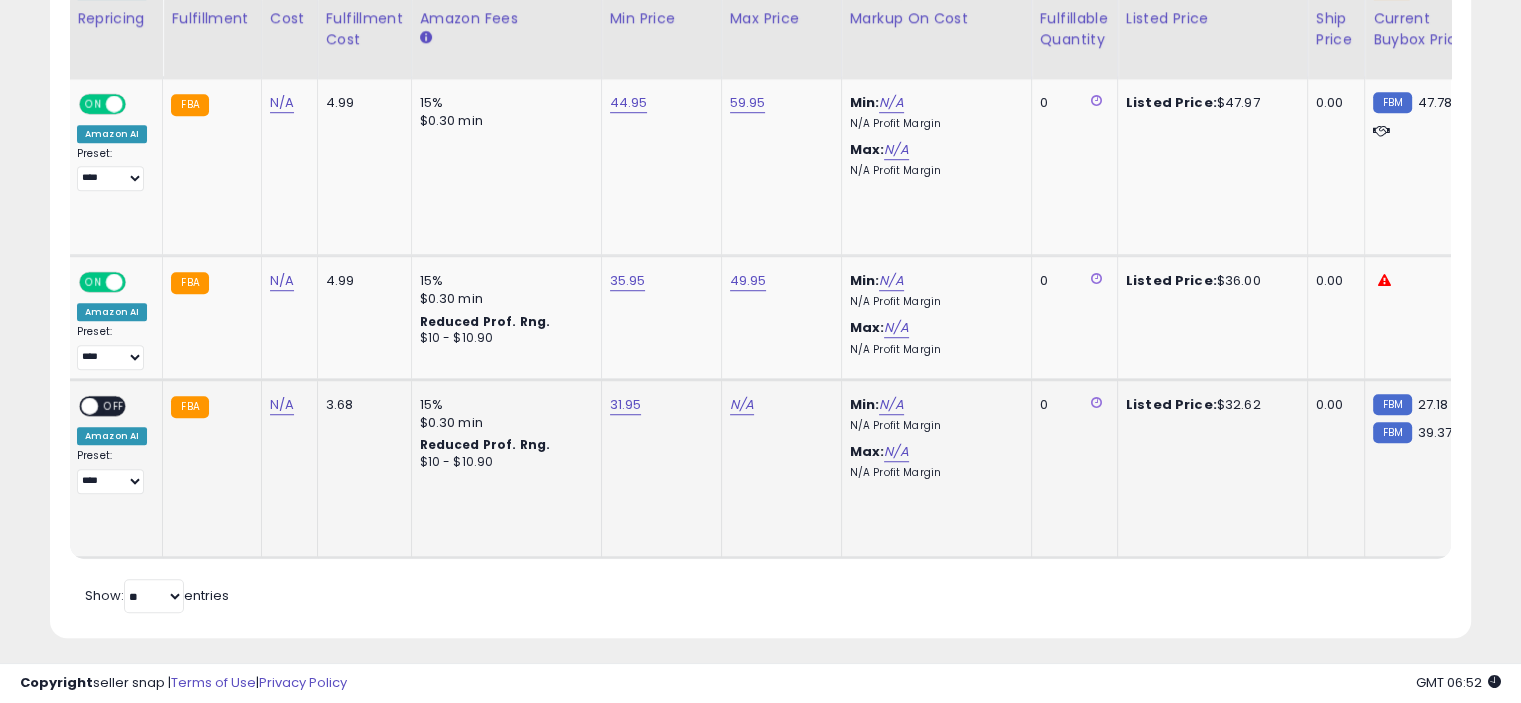 click on "N/A" at bounding box center [778, 405] 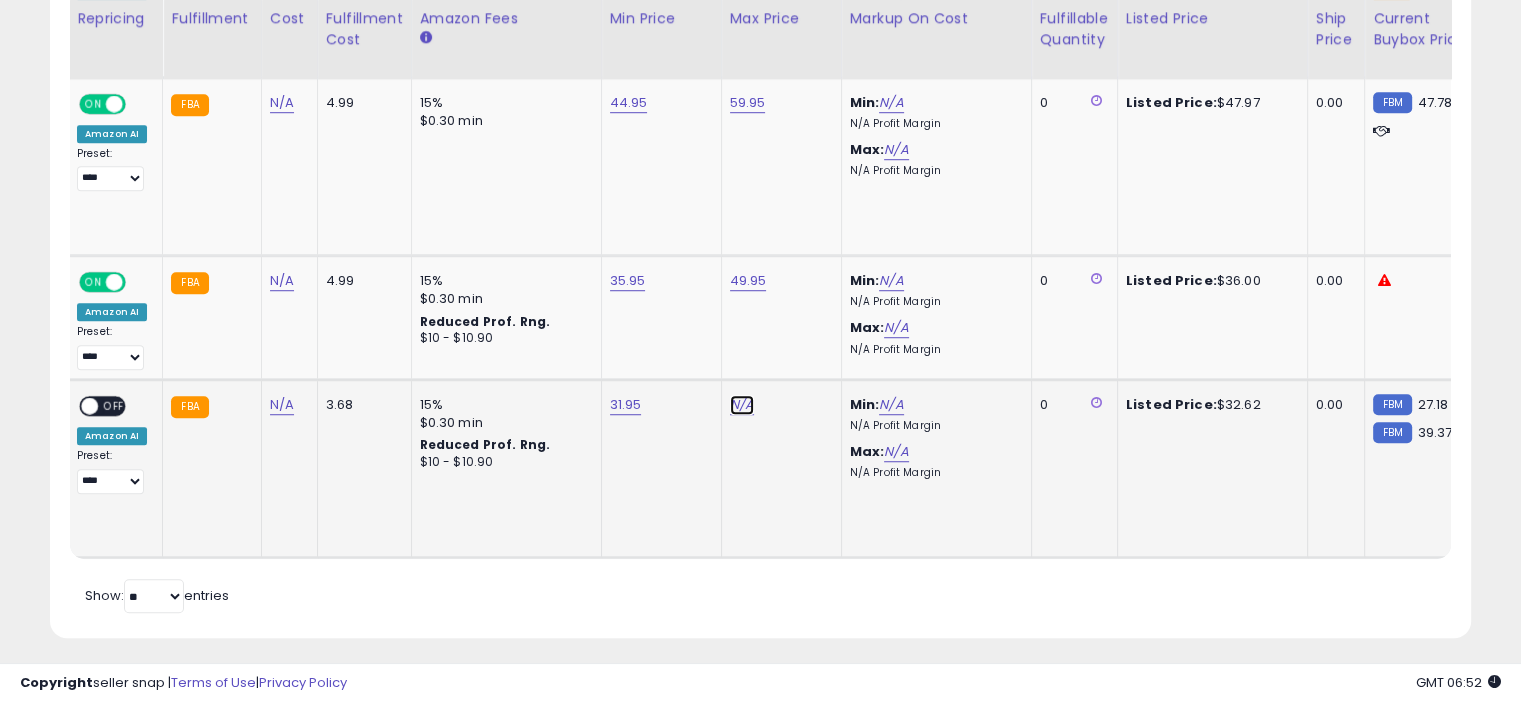 click on "N/A" at bounding box center [742, 405] 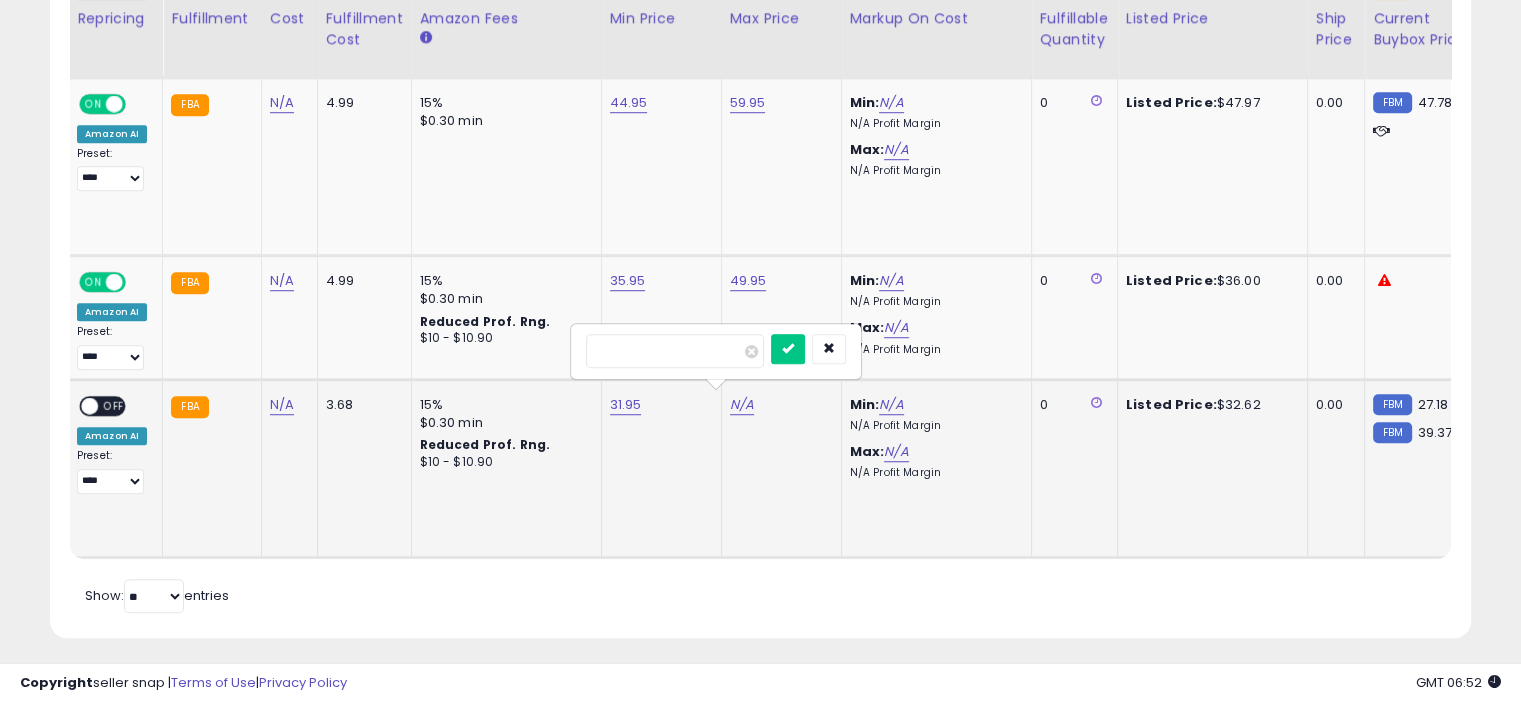 type on "*****" 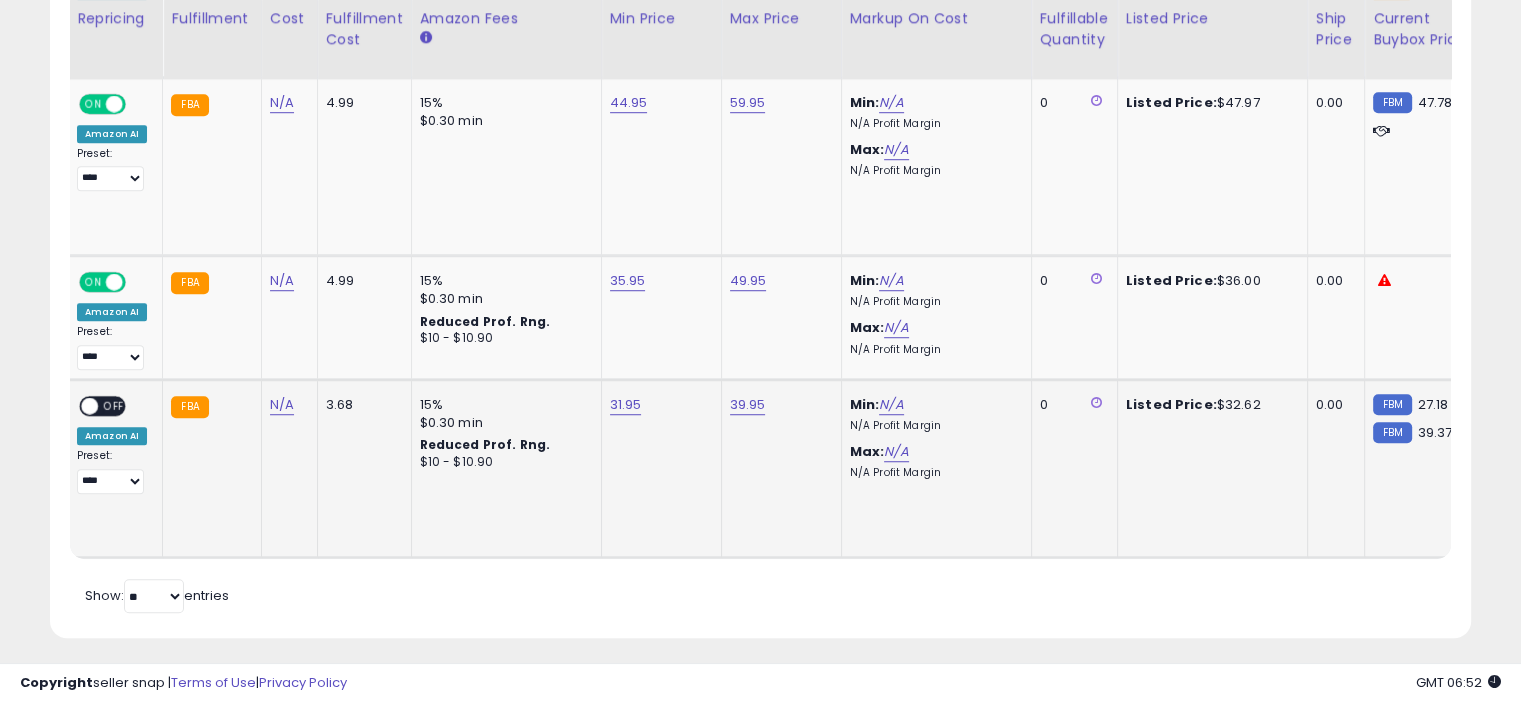 click on "OFF" at bounding box center (114, 406) 